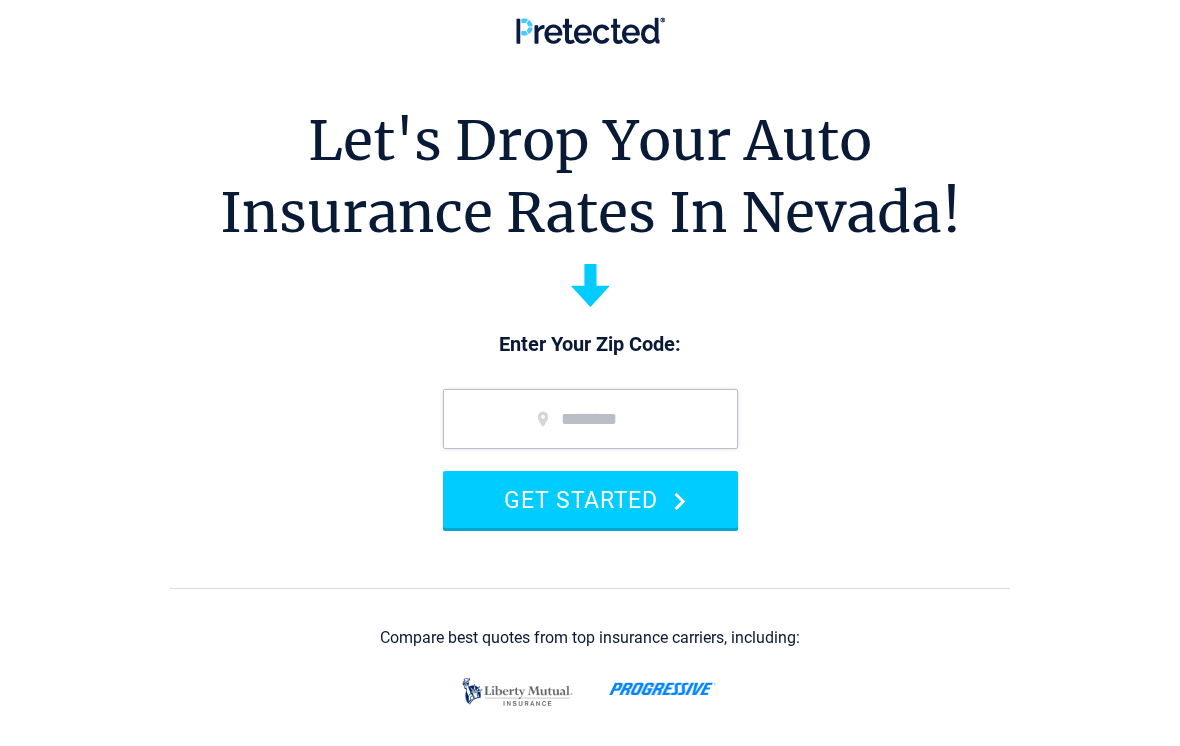 scroll, scrollTop: 0, scrollLeft: 0, axis: both 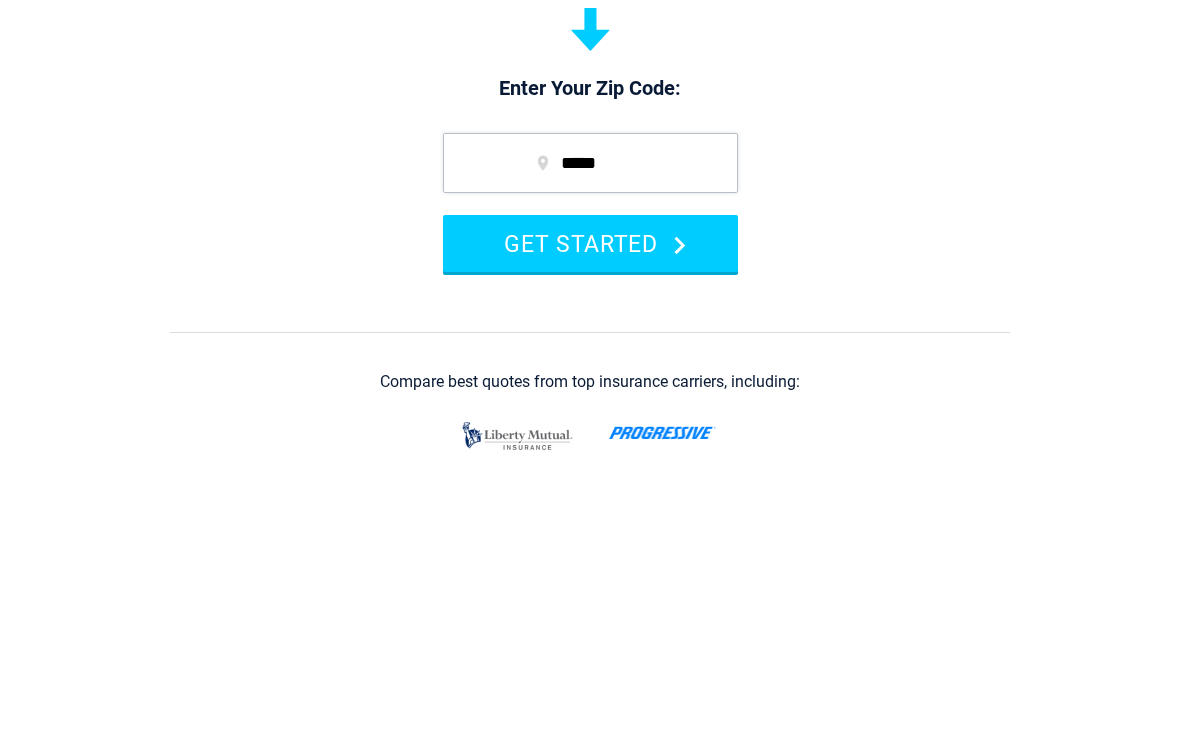 type on "*****" 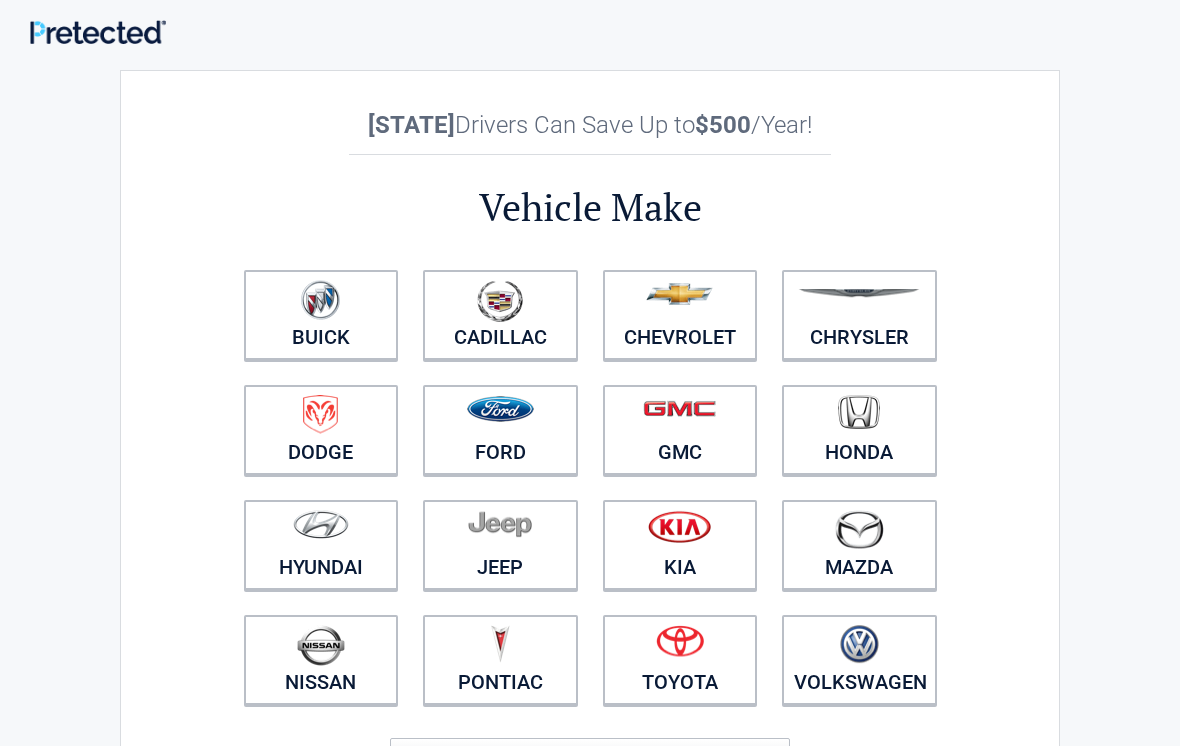 scroll, scrollTop: 0, scrollLeft: 0, axis: both 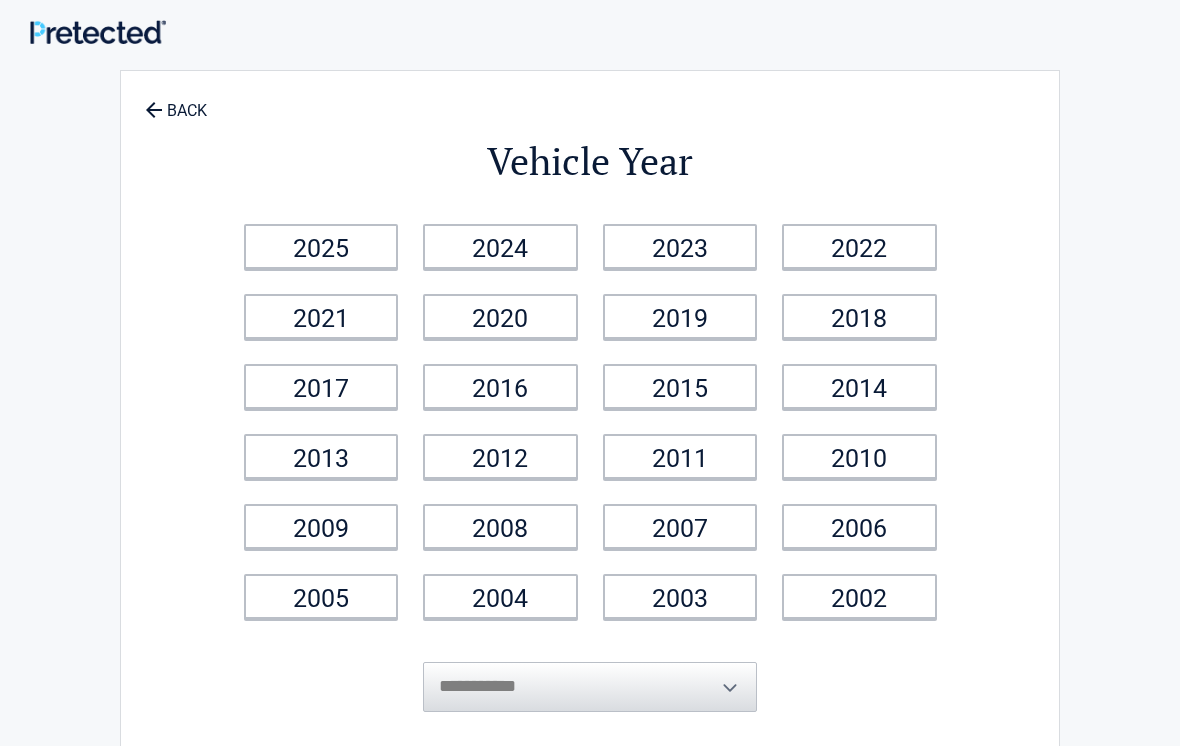 click on "2021" at bounding box center (321, 316) 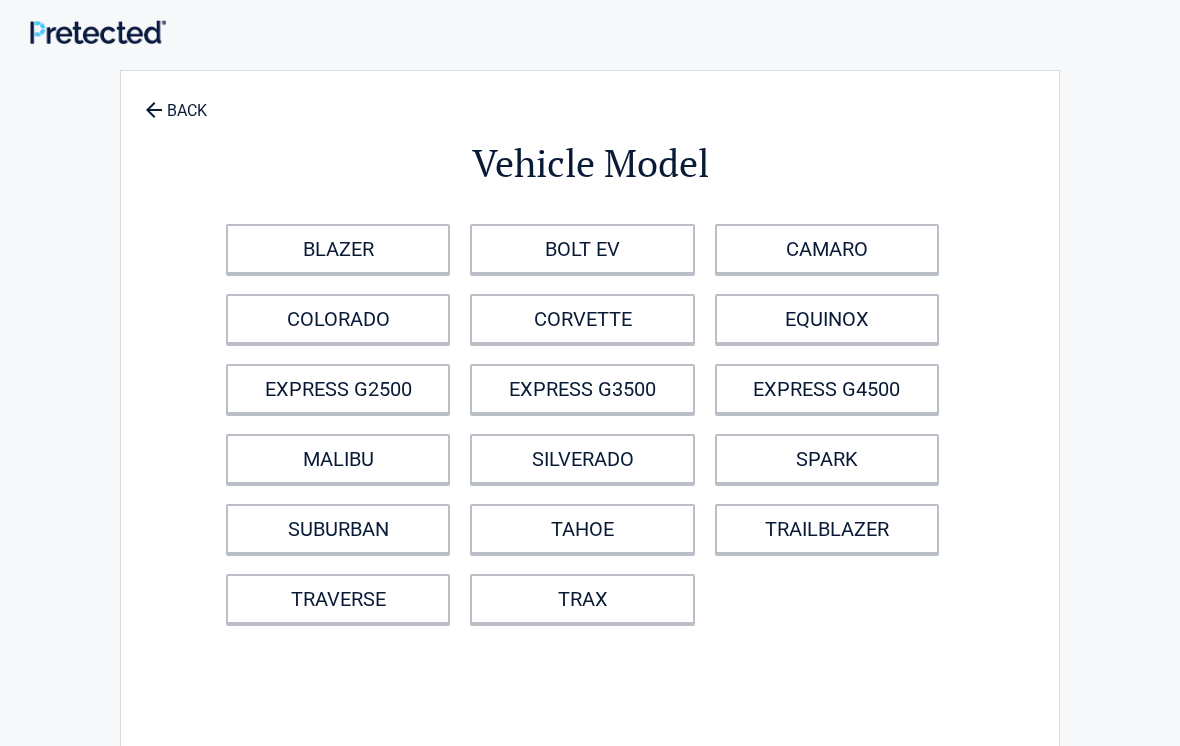 click on "SILVERADO" at bounding box center [582, 459] 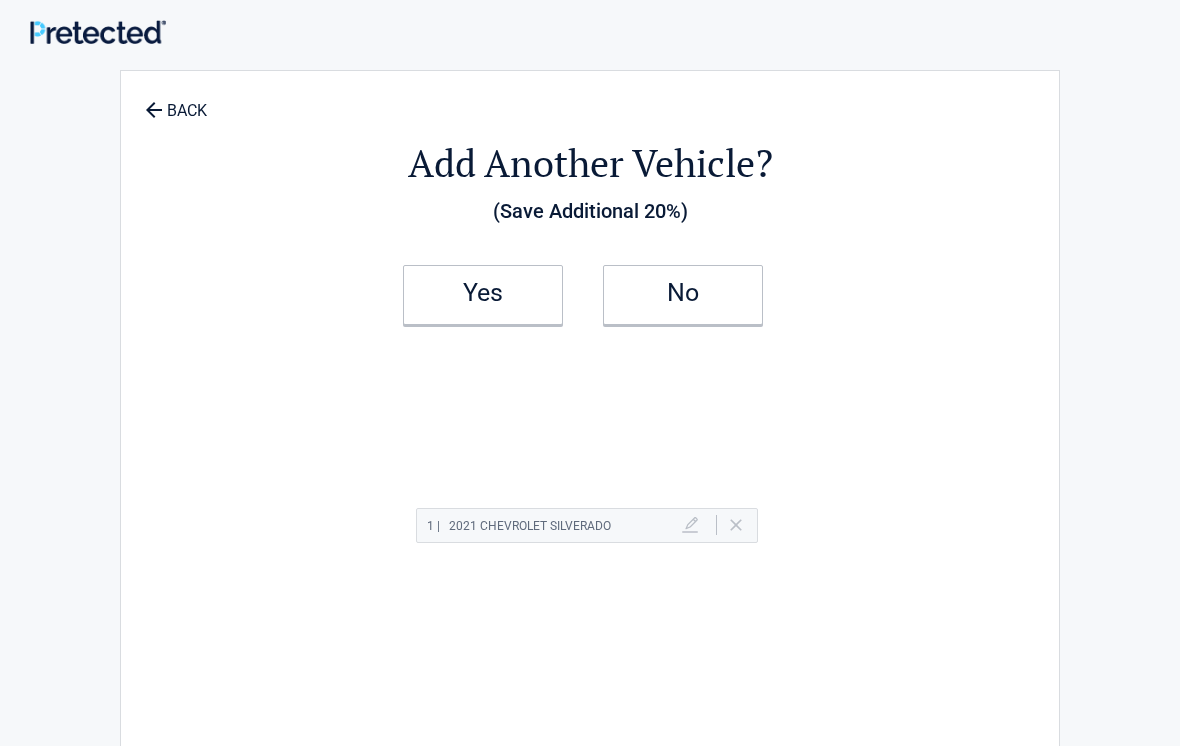 click on "Yes" at bounding box center [483, 293] 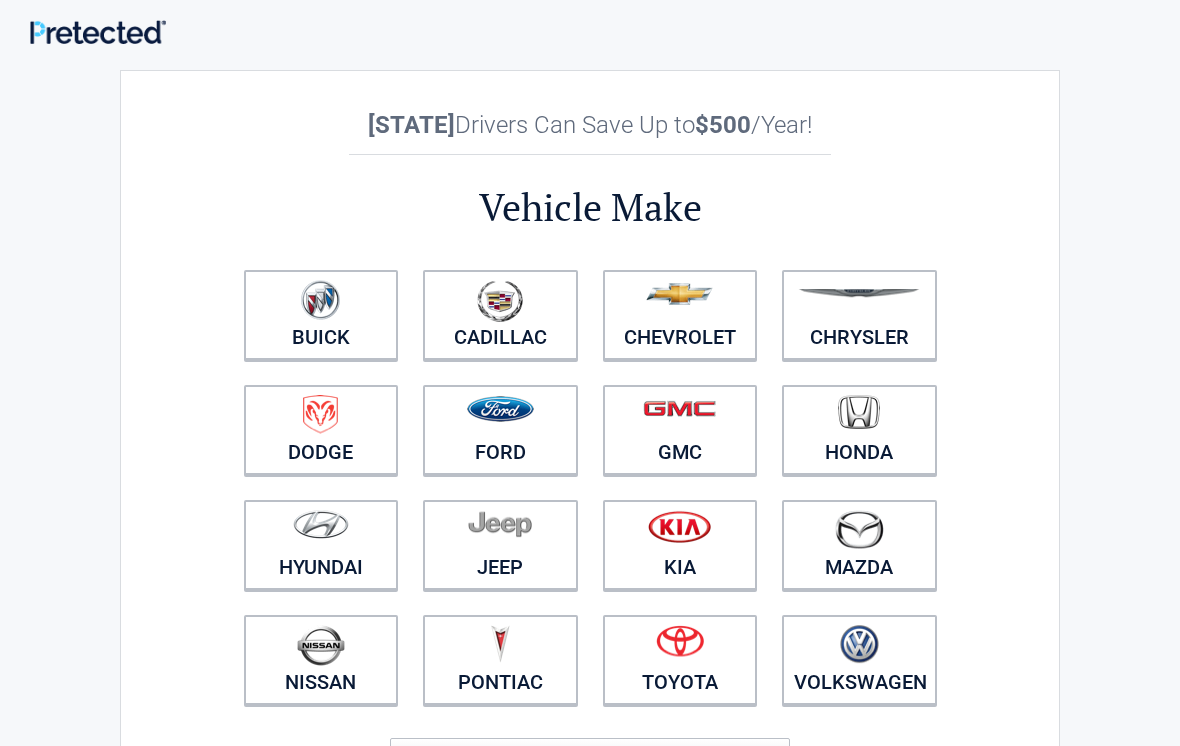 click at bounding box center (680, 302) 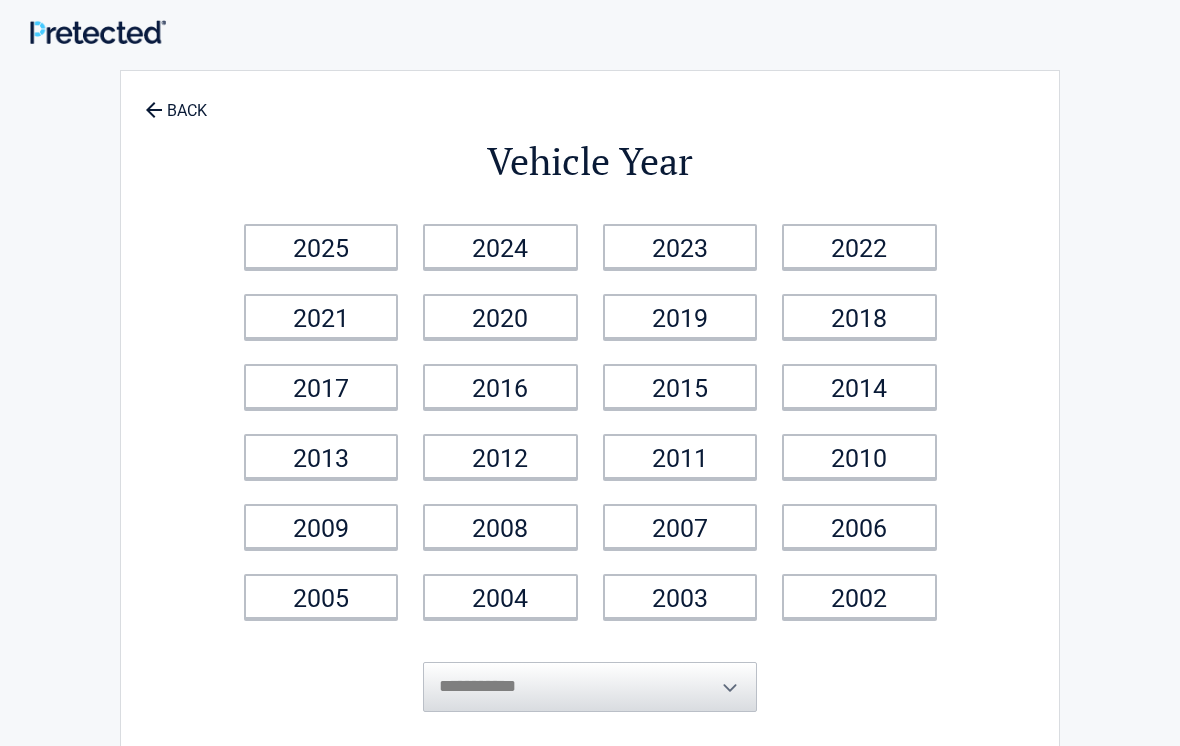 click on "2024" at bounding box center (500, 246) 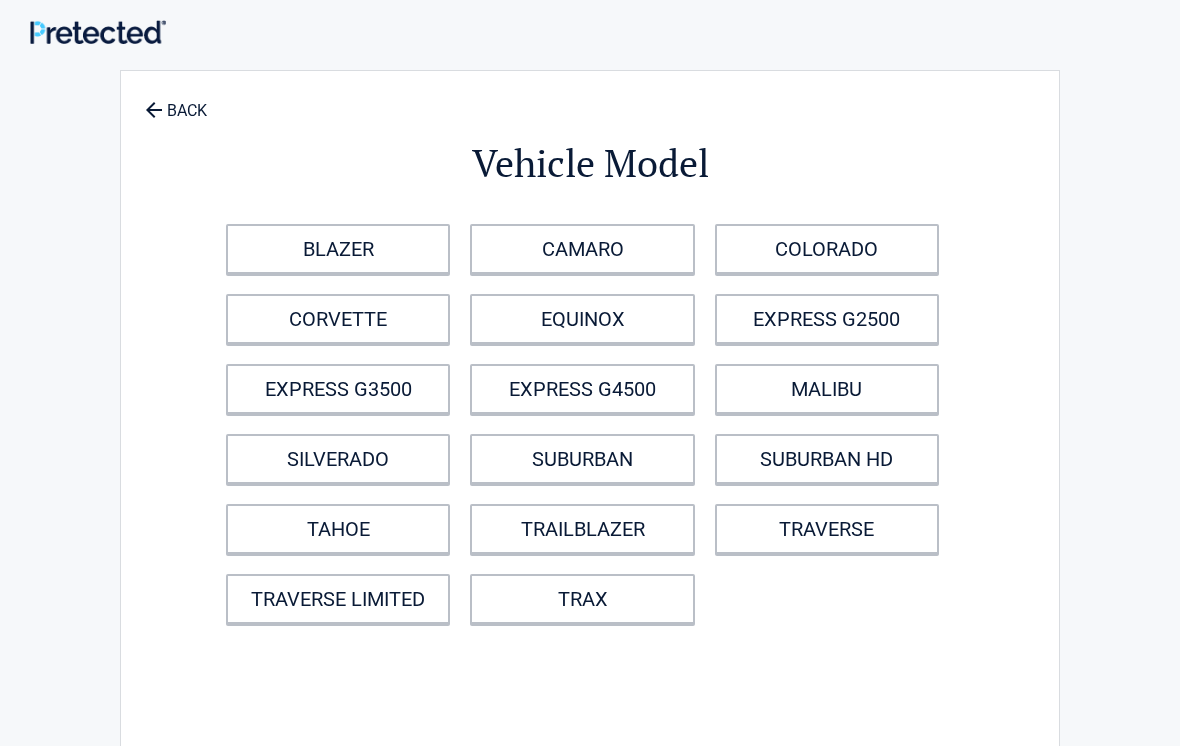 click on "CORVETTE" at bounding box center [338, 319] 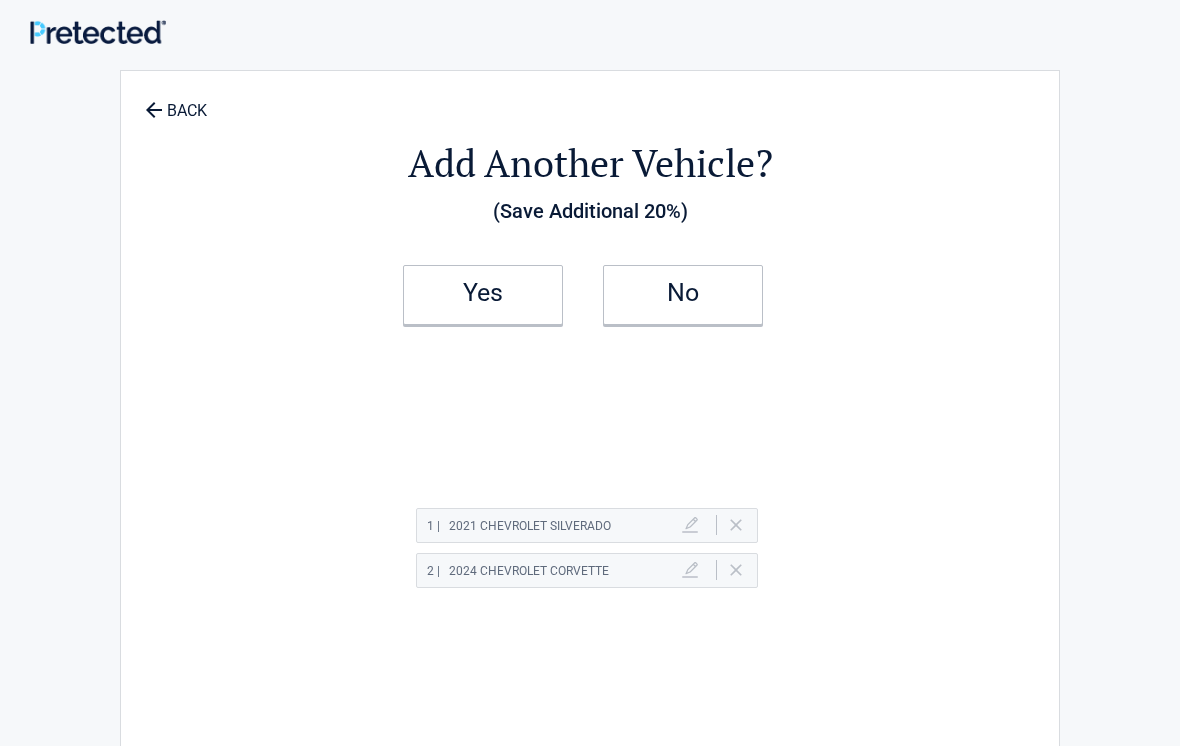 click on "Yes" at bounding box center [483, 295] 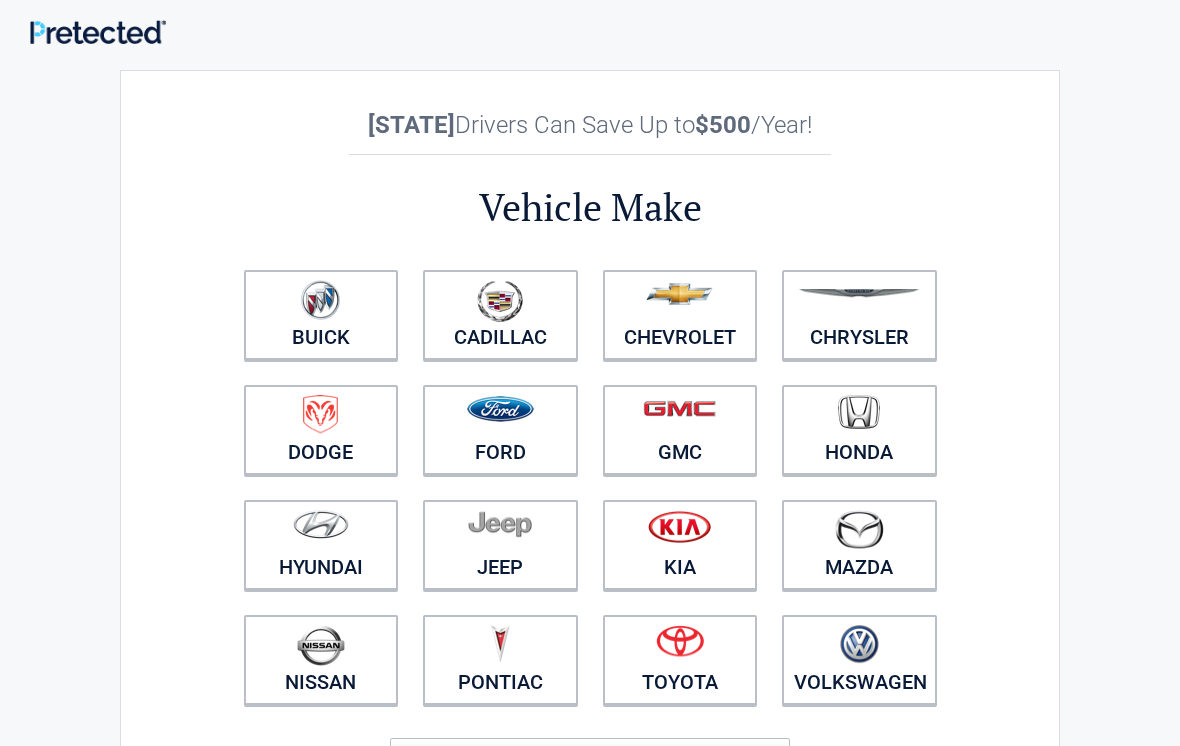 click at bounding box center [679, 294] 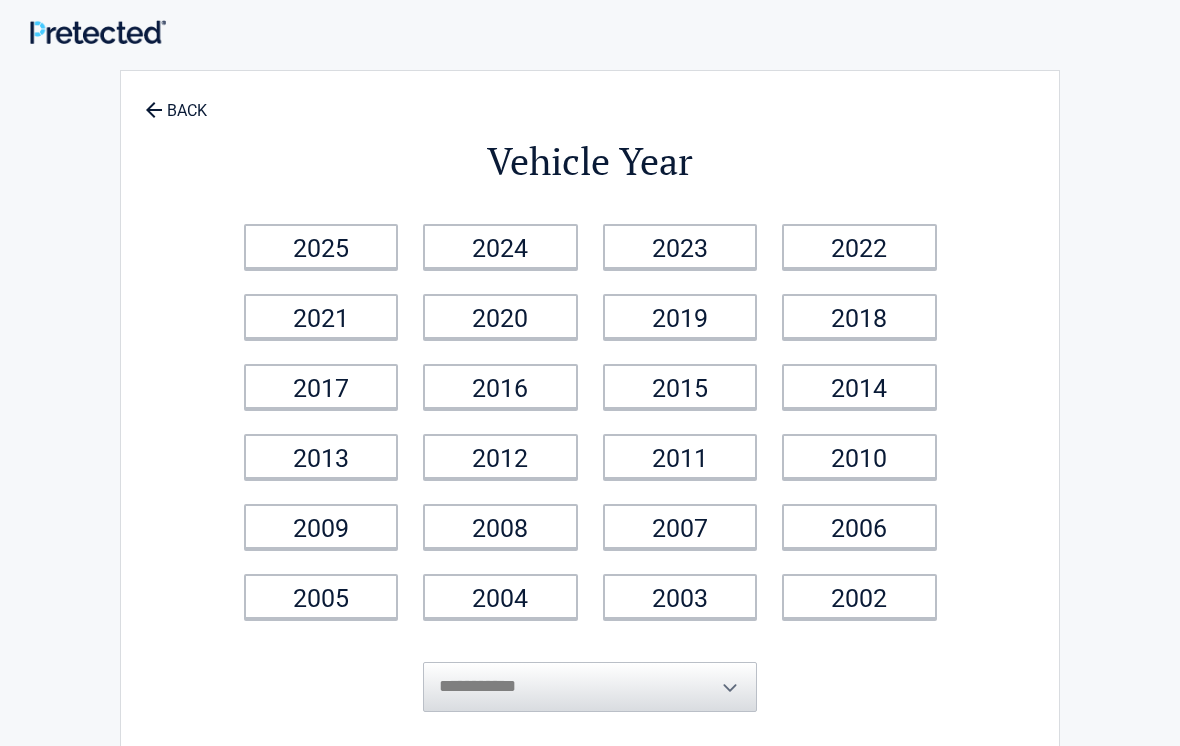 click on "2011" at bounding box center [680, 456] 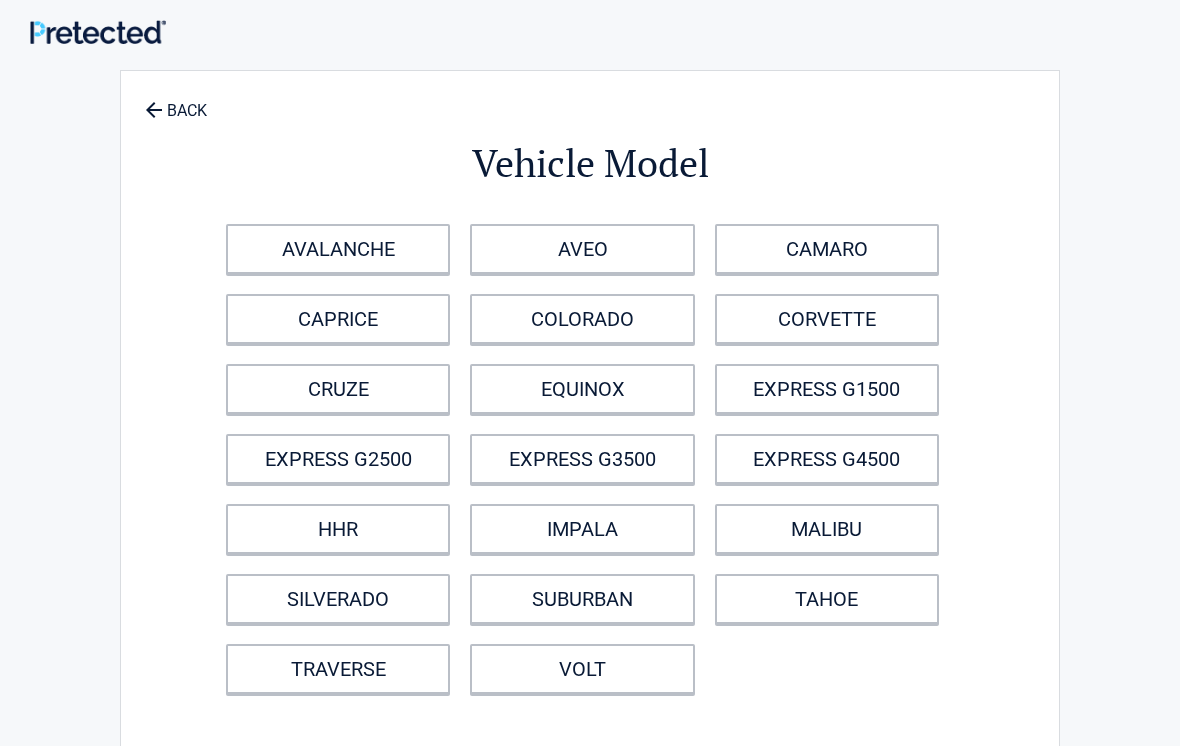 click on "CAMARO" at bounding box center (827, 249) 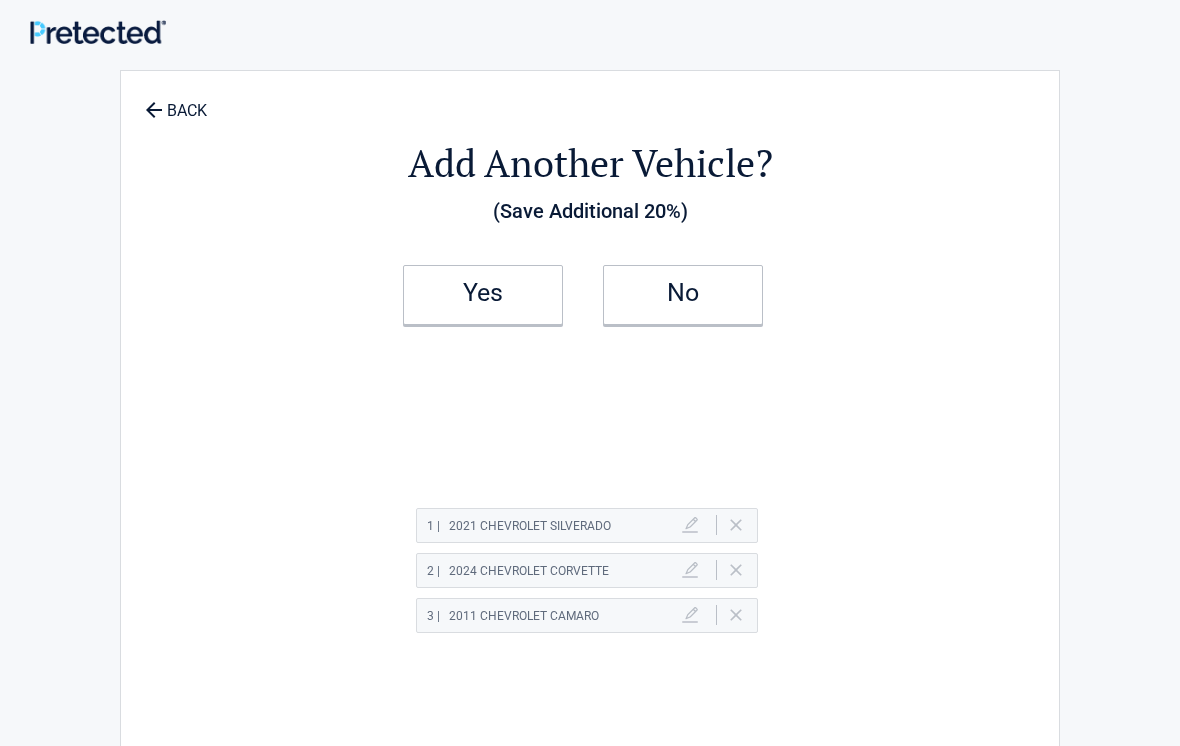 click on "No" at bounding box center [683, 295] 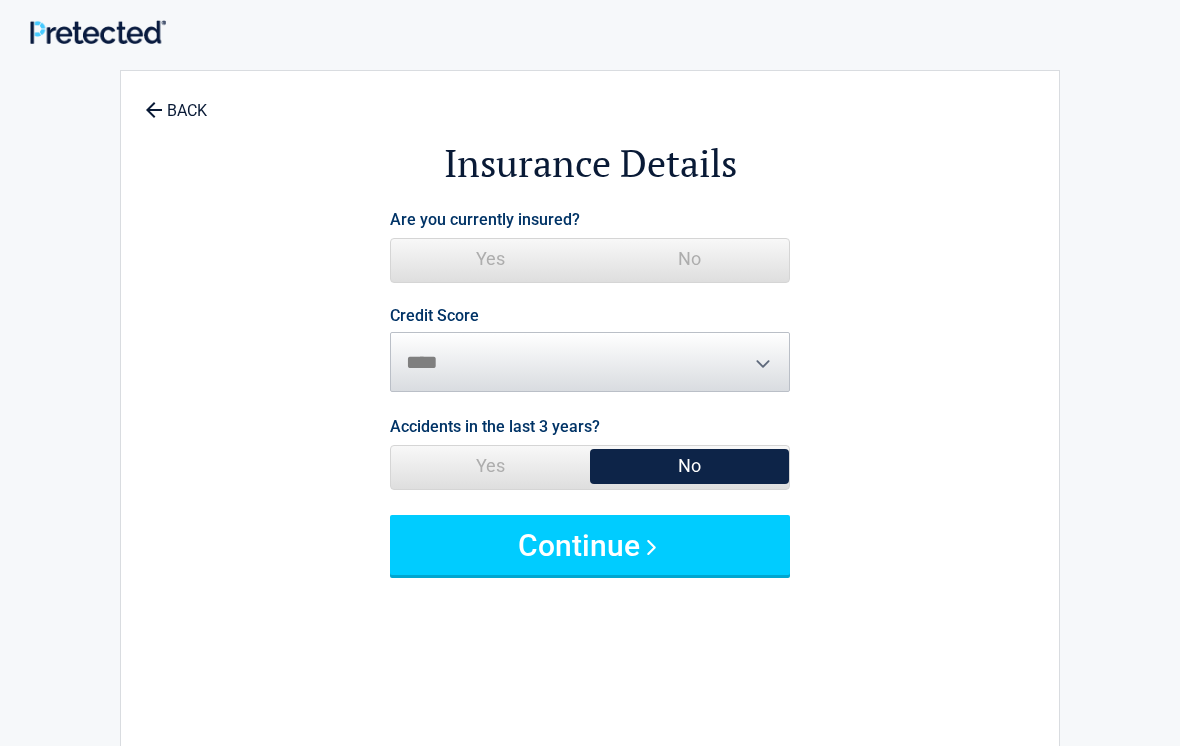 click on "Yes" at bounding box center [490, 259] 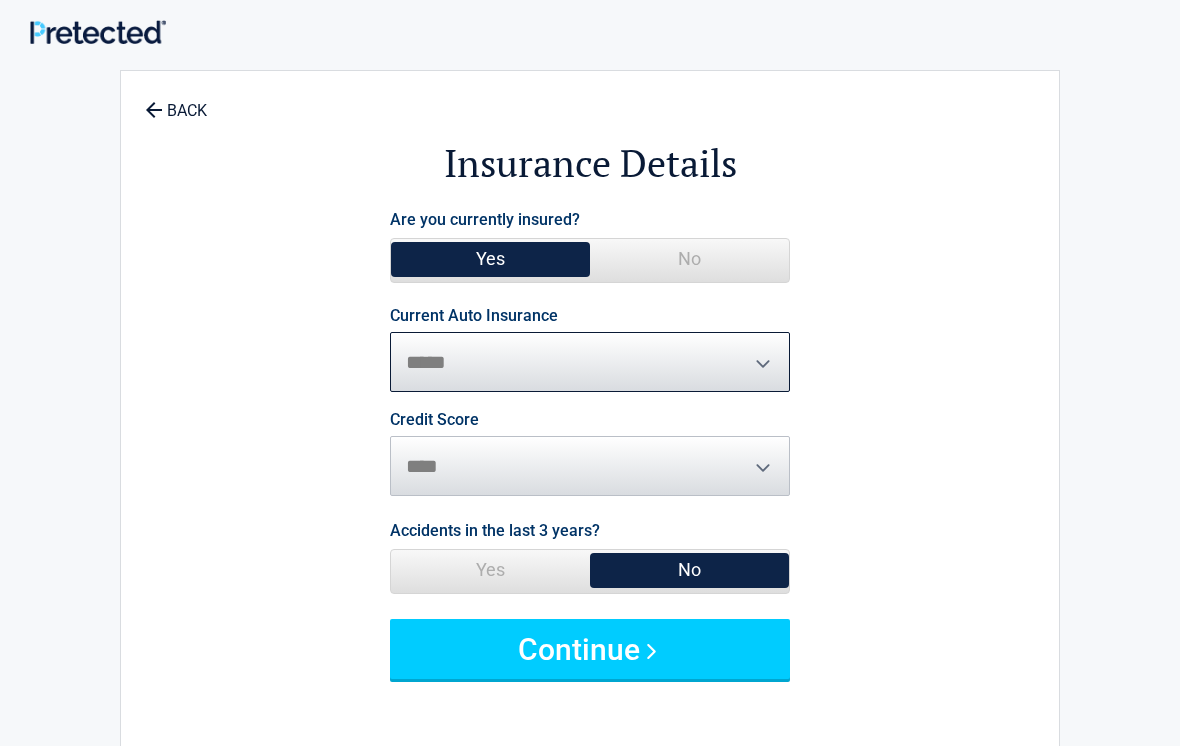 click on "**********" at bounding box center [590, 362] 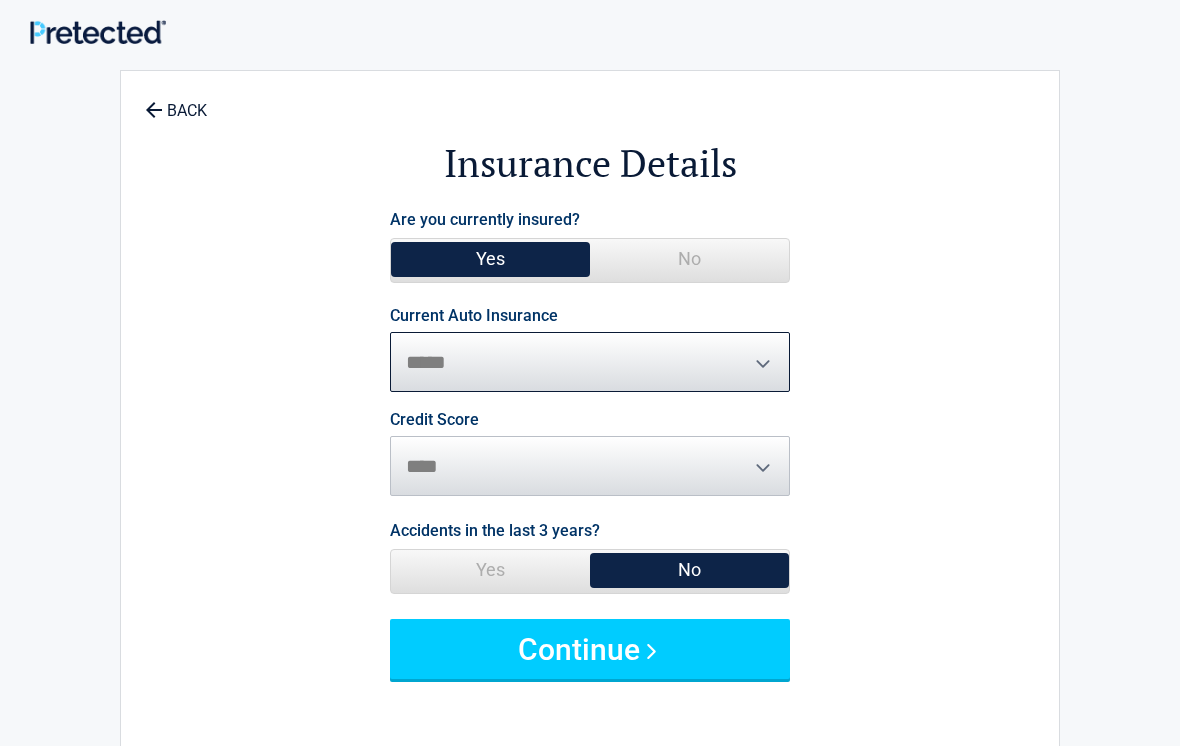 select on "**********" 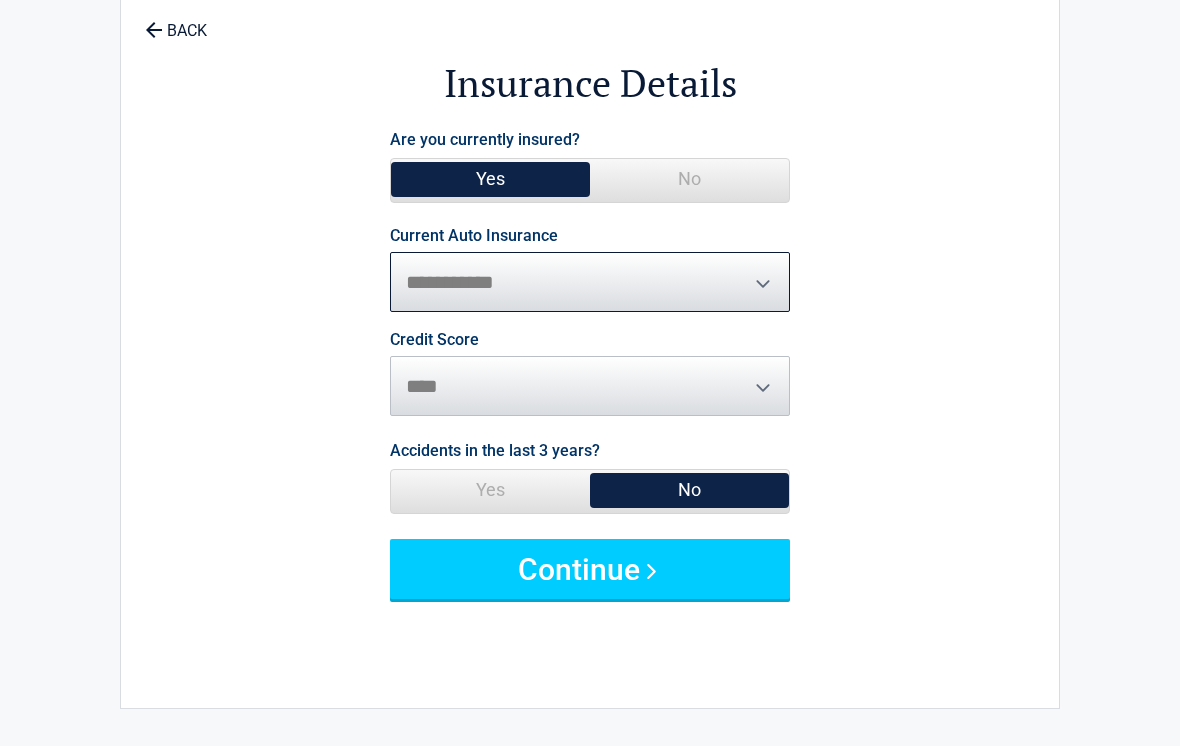 scroll, scrollTop: 80, scrollLeft: 0, axis: vertical 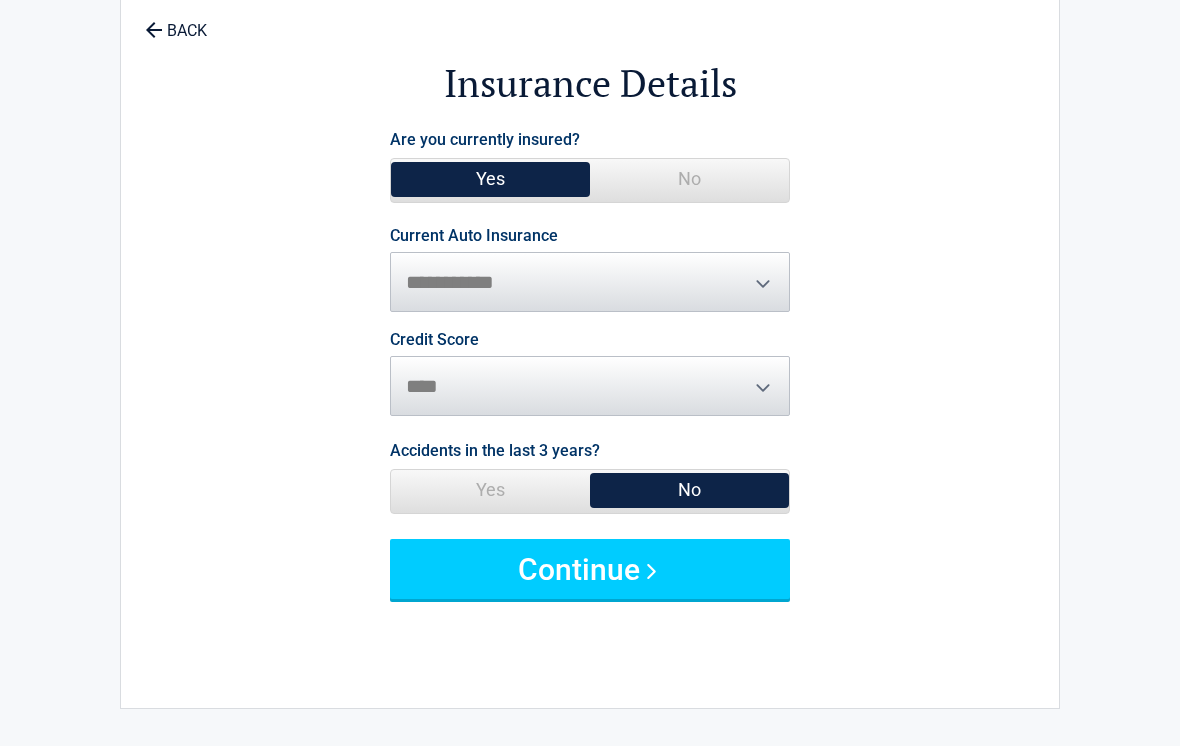 click on "Continue" at bounding box center (590, 569) 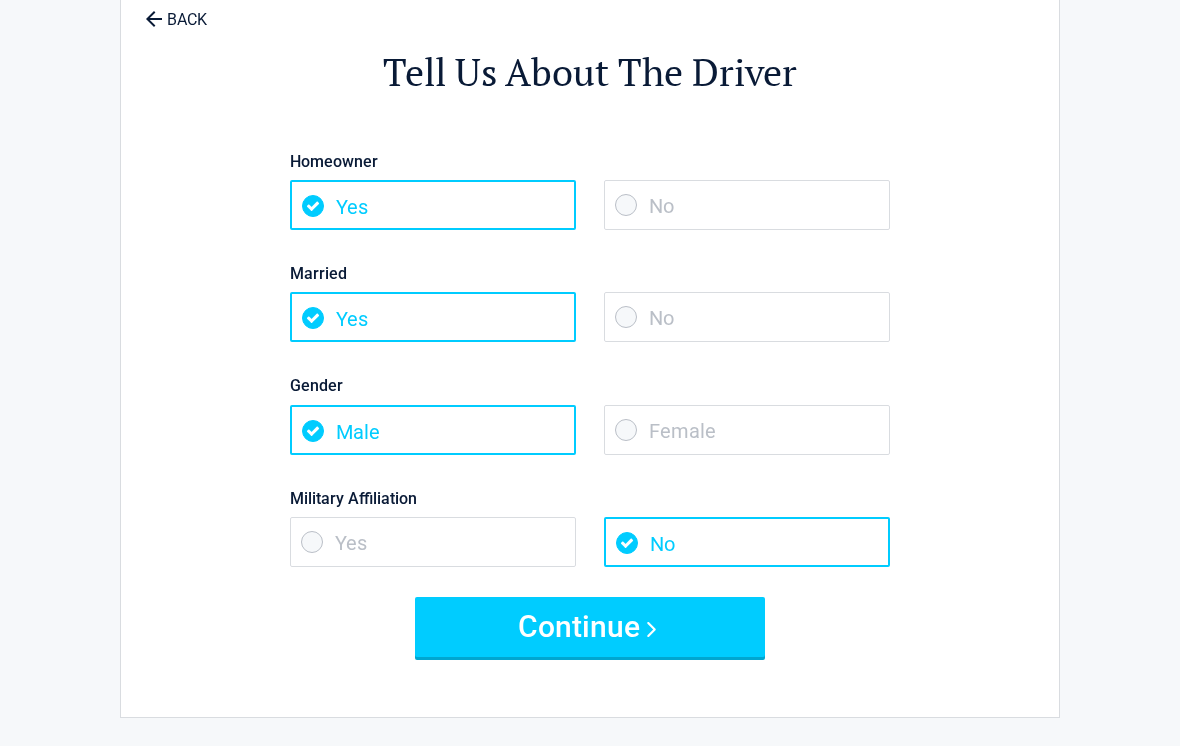 scroll, scrollTop: 94, scrollLeft: 0, axis: vertical 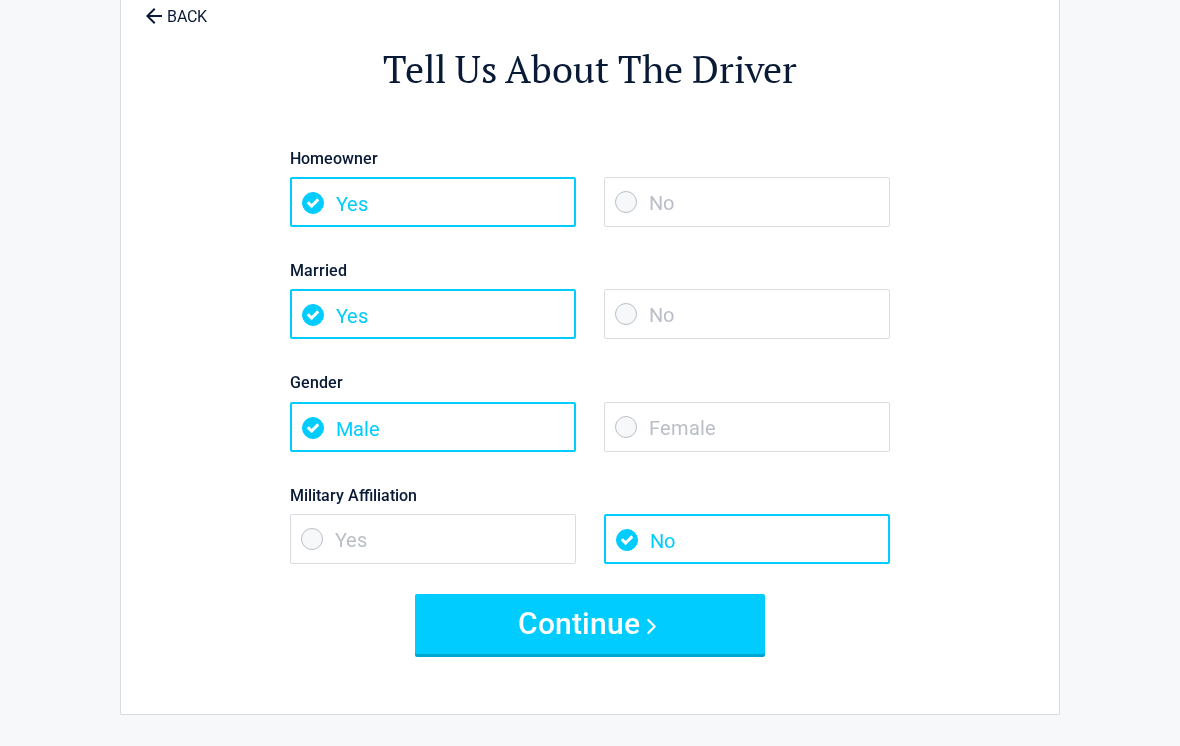 click on "Female" at bounding box center (747, 427) 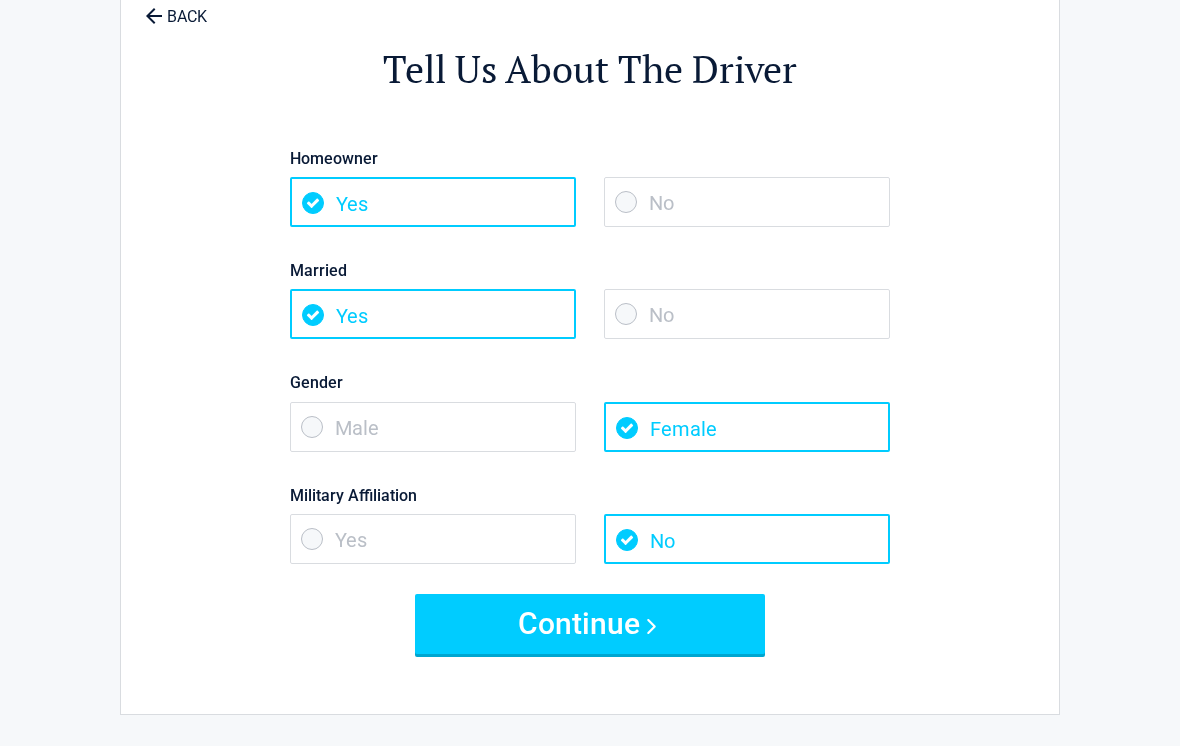 click on "Continue" at bounding box center [590, 624] 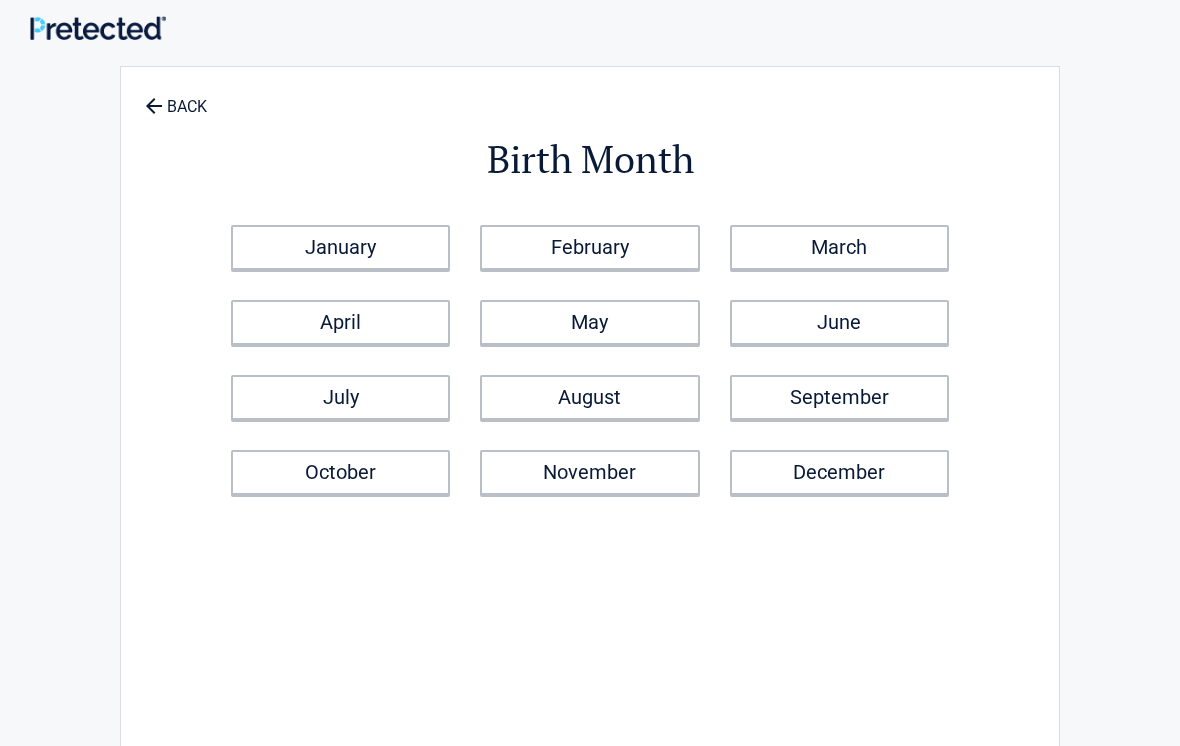 scroll, scrollTop: 0, scrollLeft: 0, axis: both 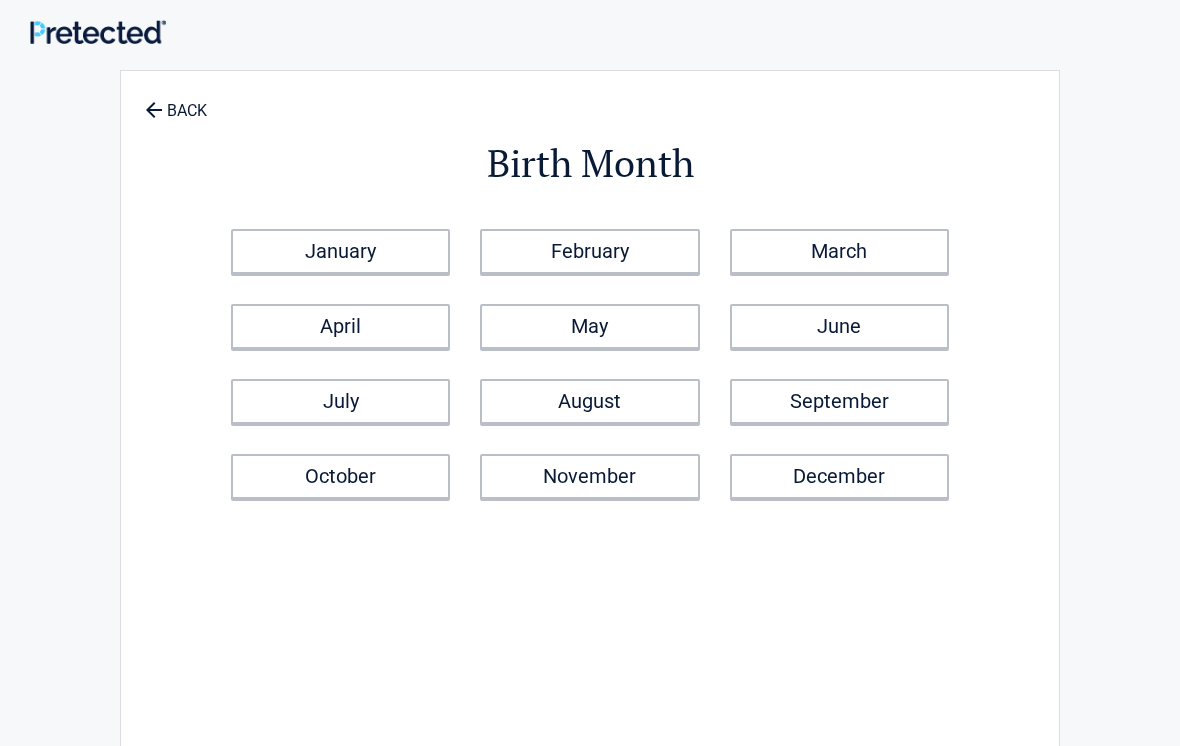 click on "February" at bounding box center [589, 251] 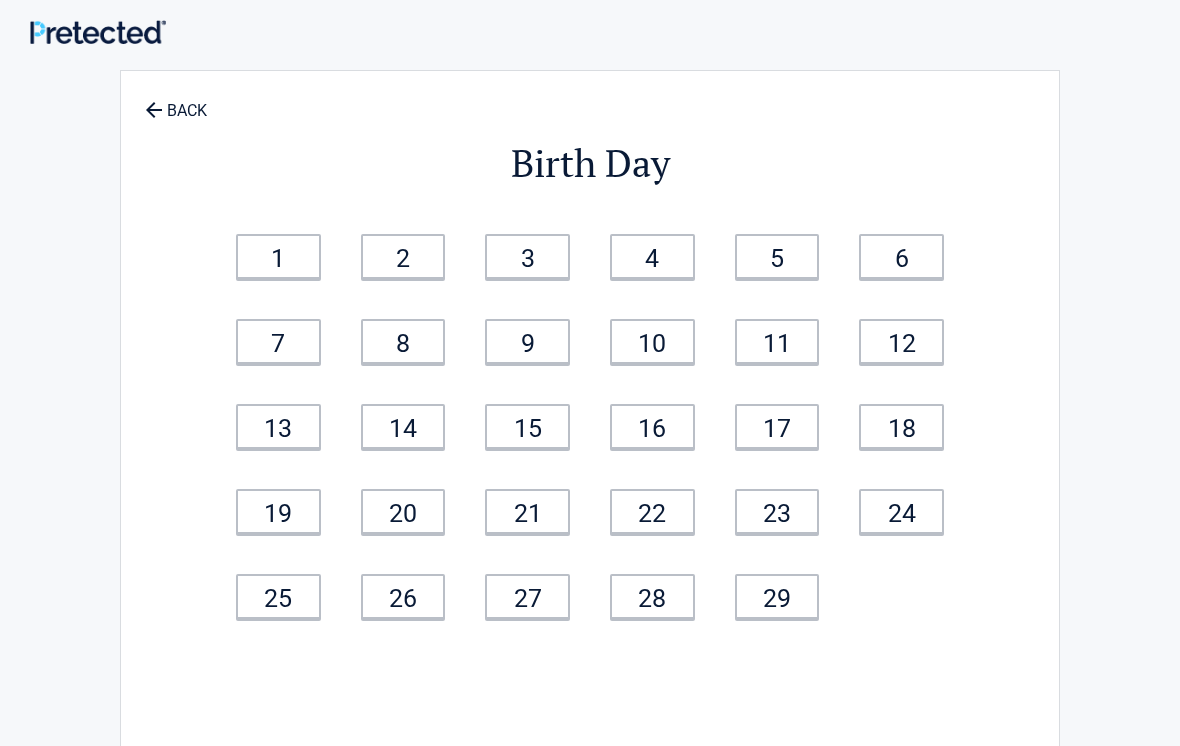 click on "12" at bounding box center (901, 341) 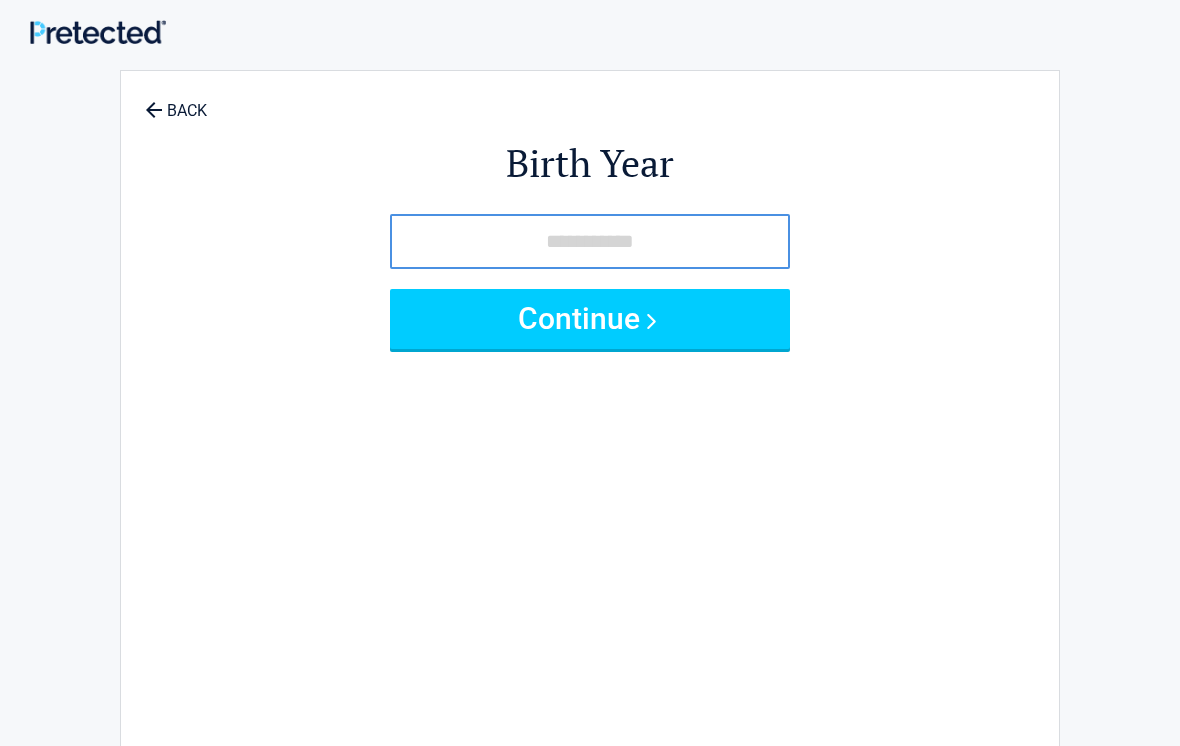 click at bounding box center [590, 241] 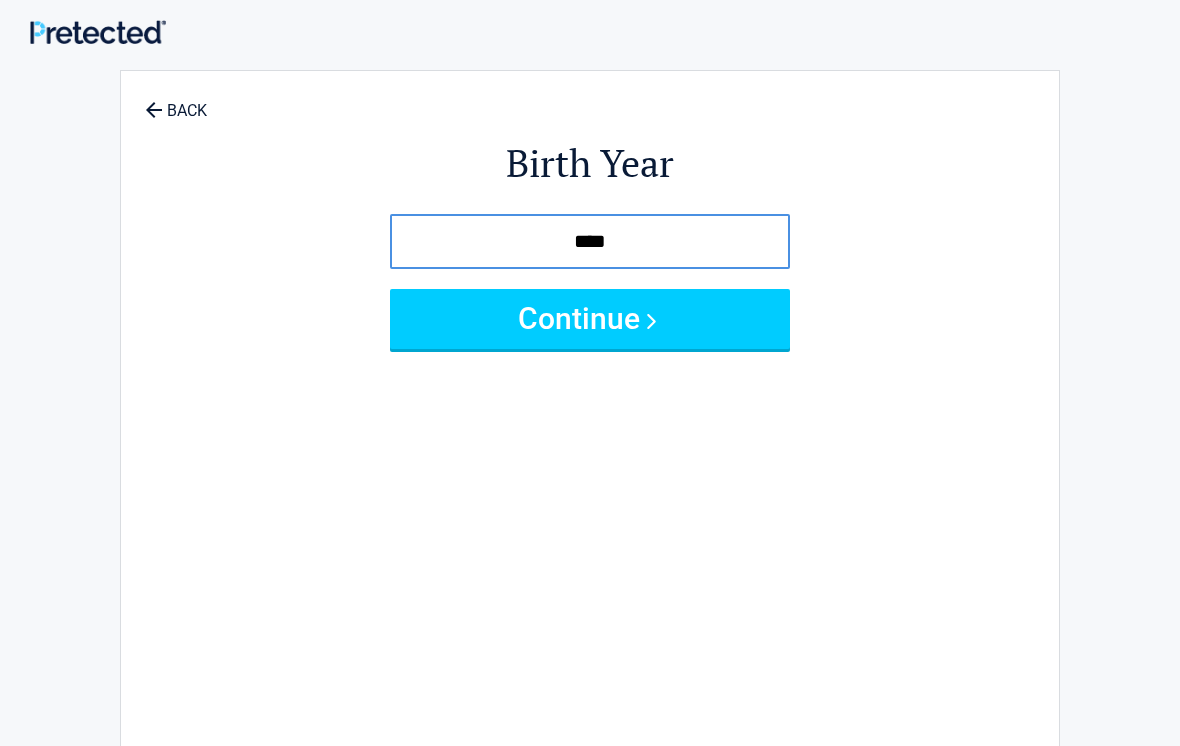 type on "****" 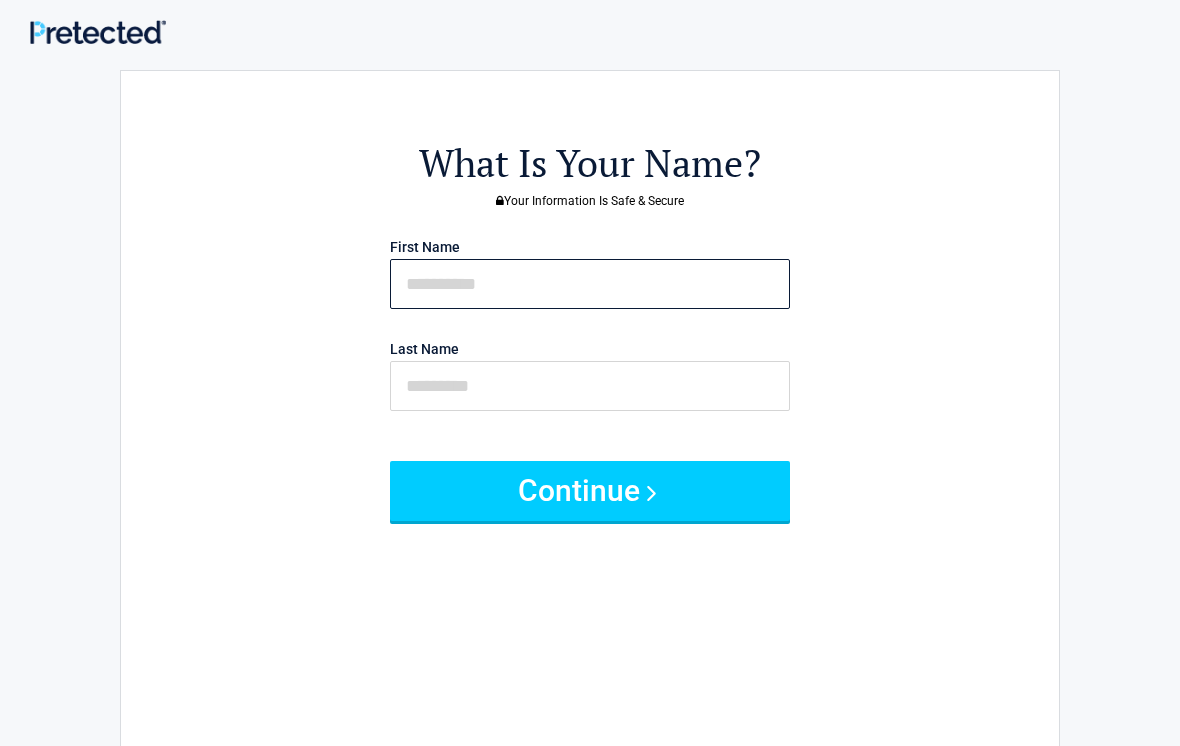 click at bounding box center (590, 284) 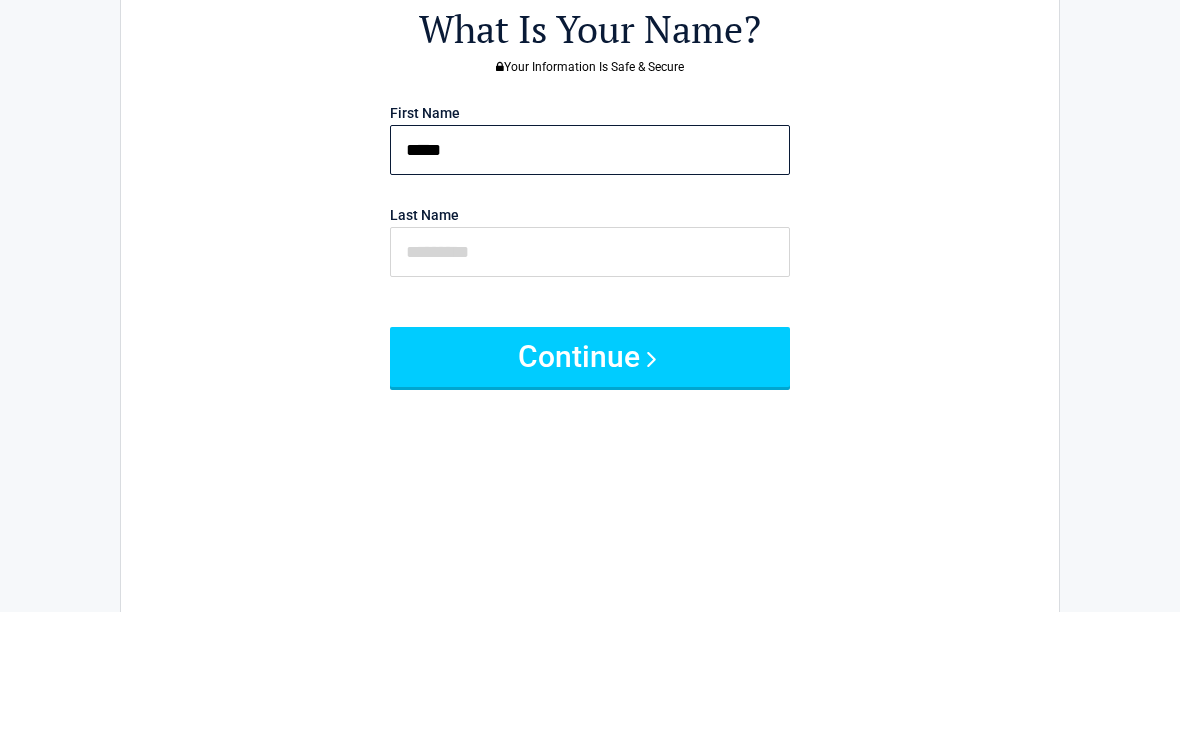 type on "*****" 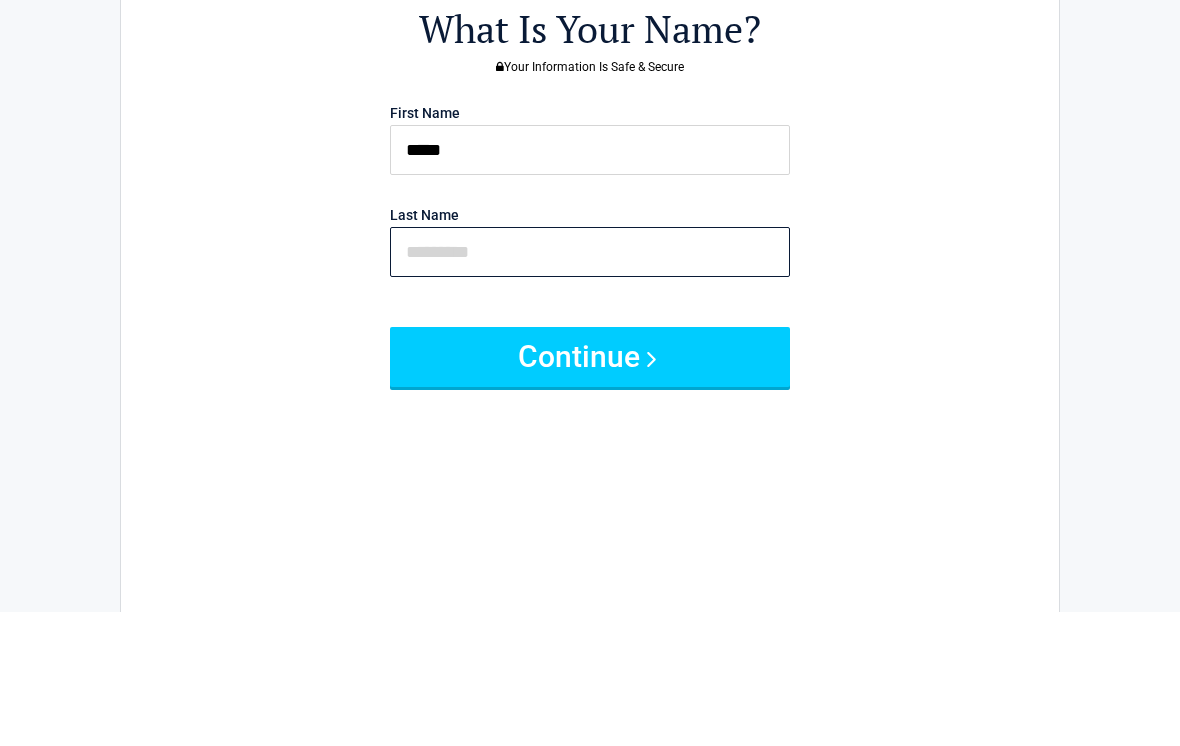 click at bounding box center (590, 386) 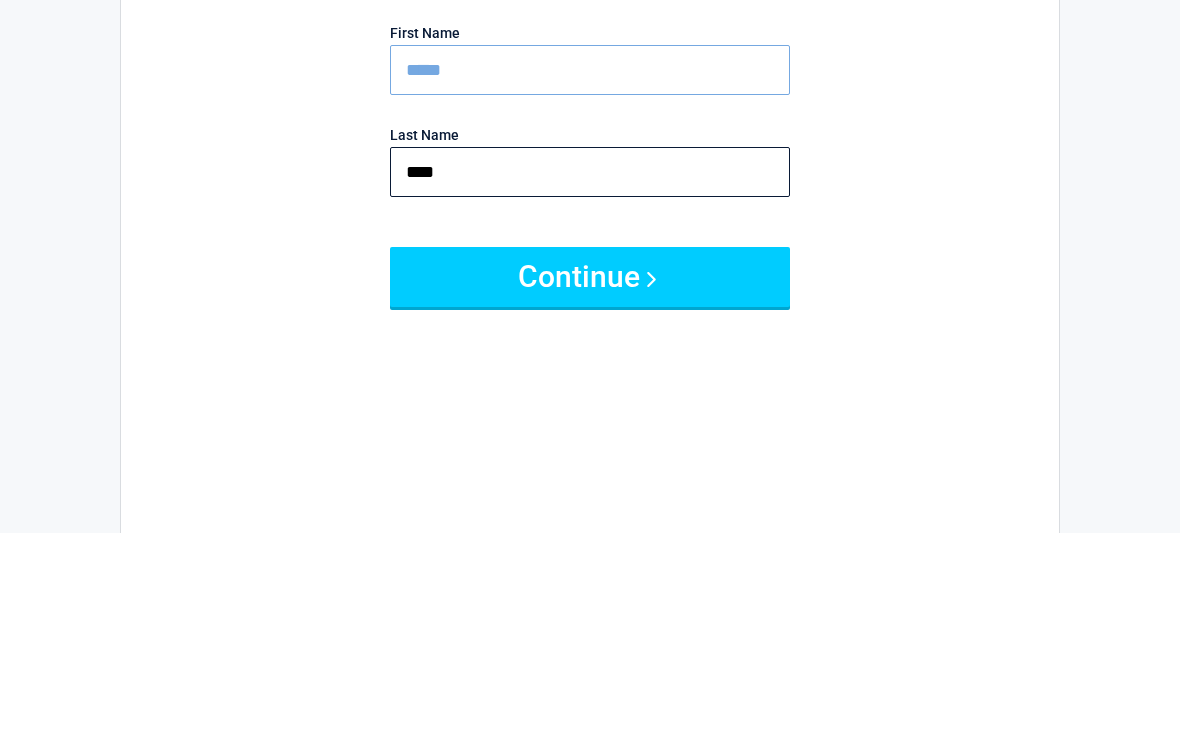 type on "****" 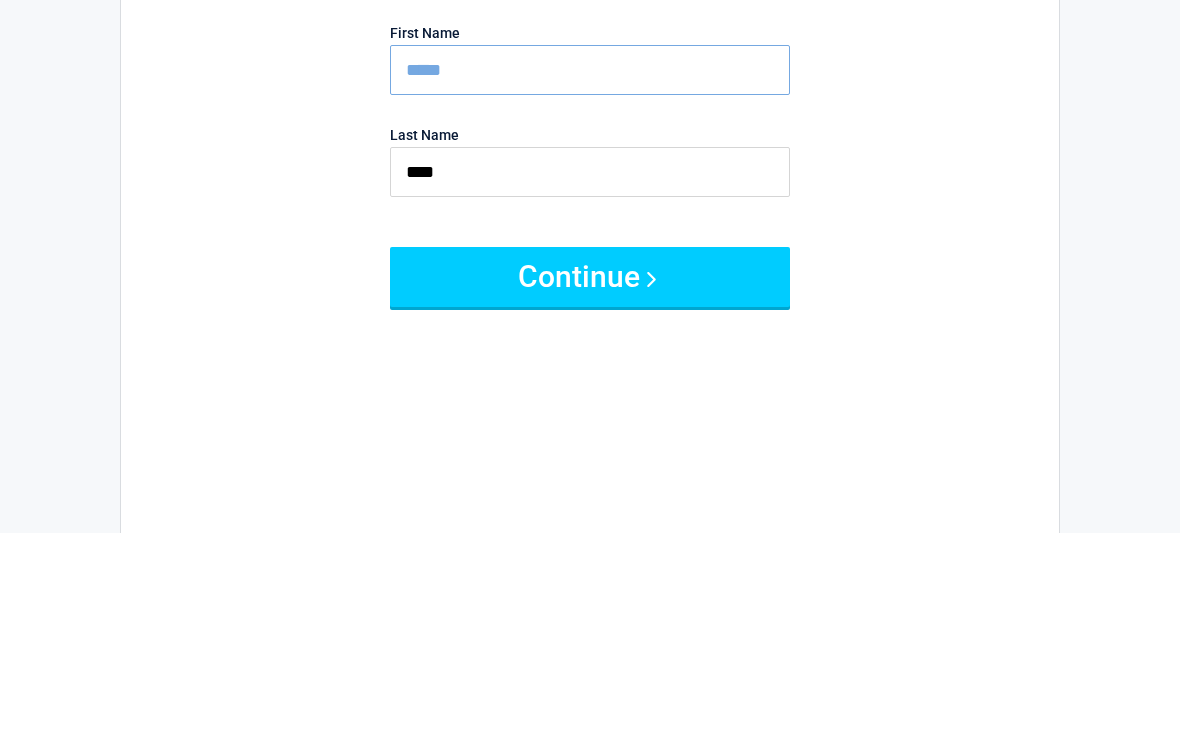 click on "Continue" at bounding box center [590, 491] 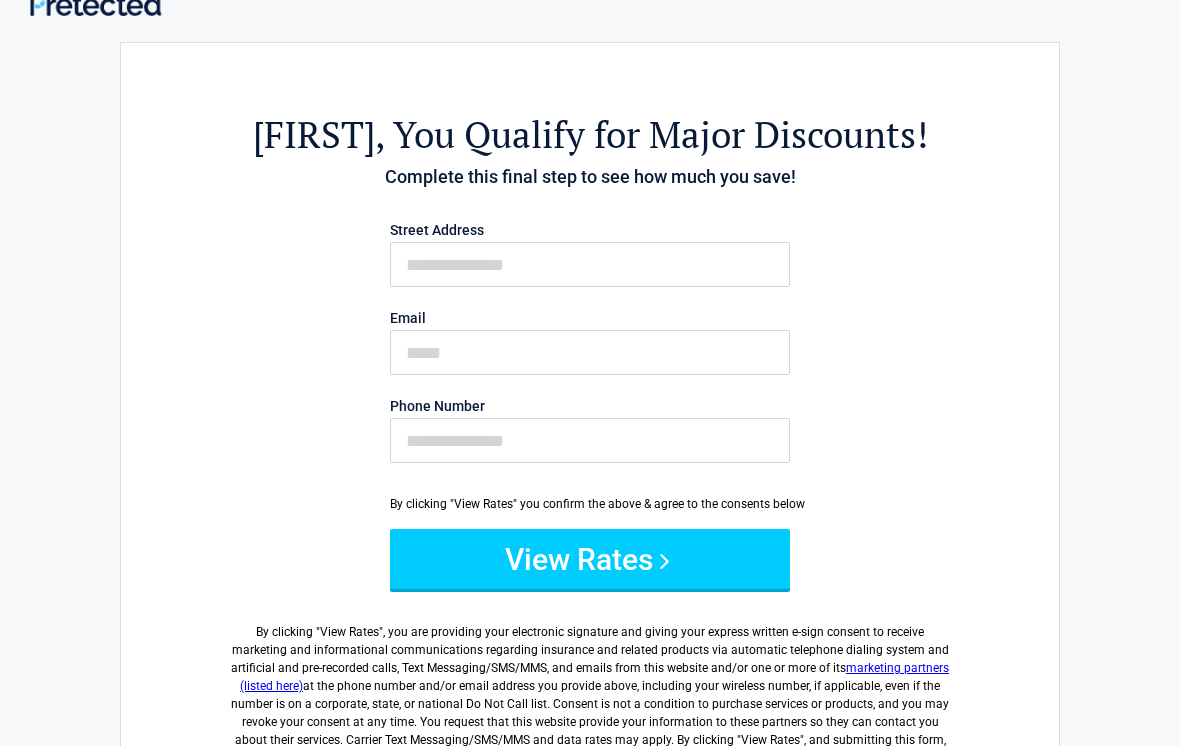scroll, scrollTop: 0, scrollLeft: 0, axis: both 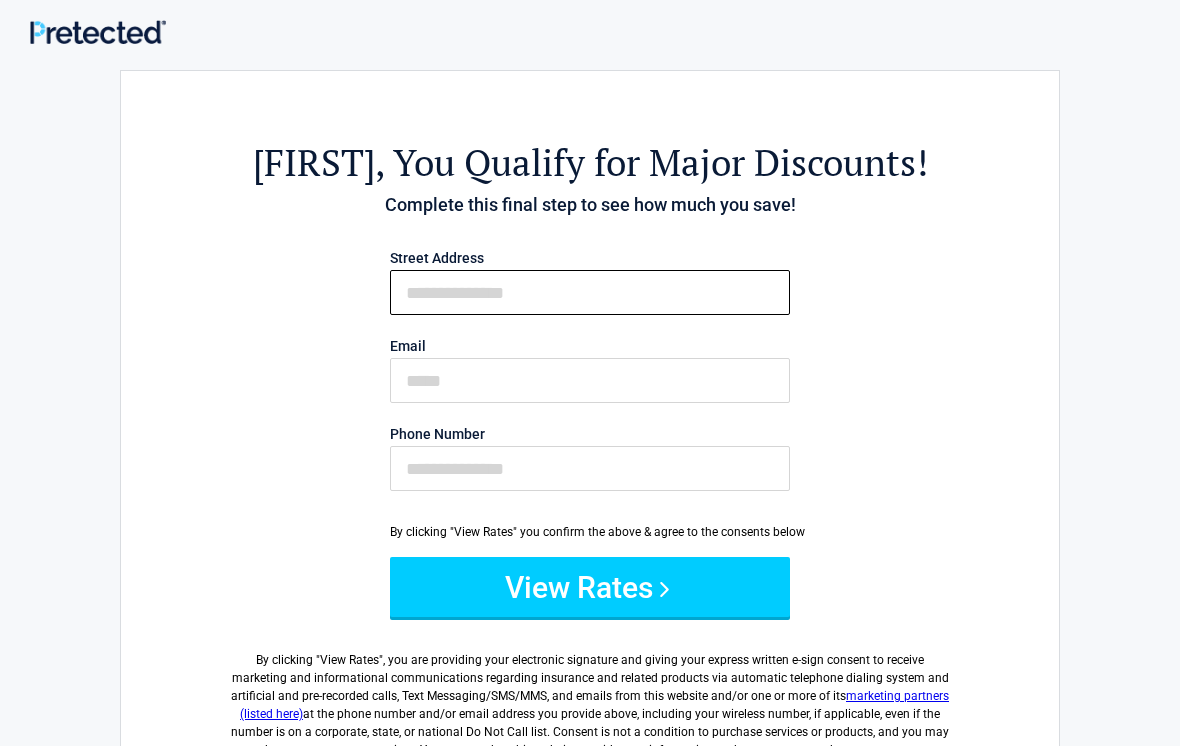 click on "First Name" at bounding box center [590, 292] 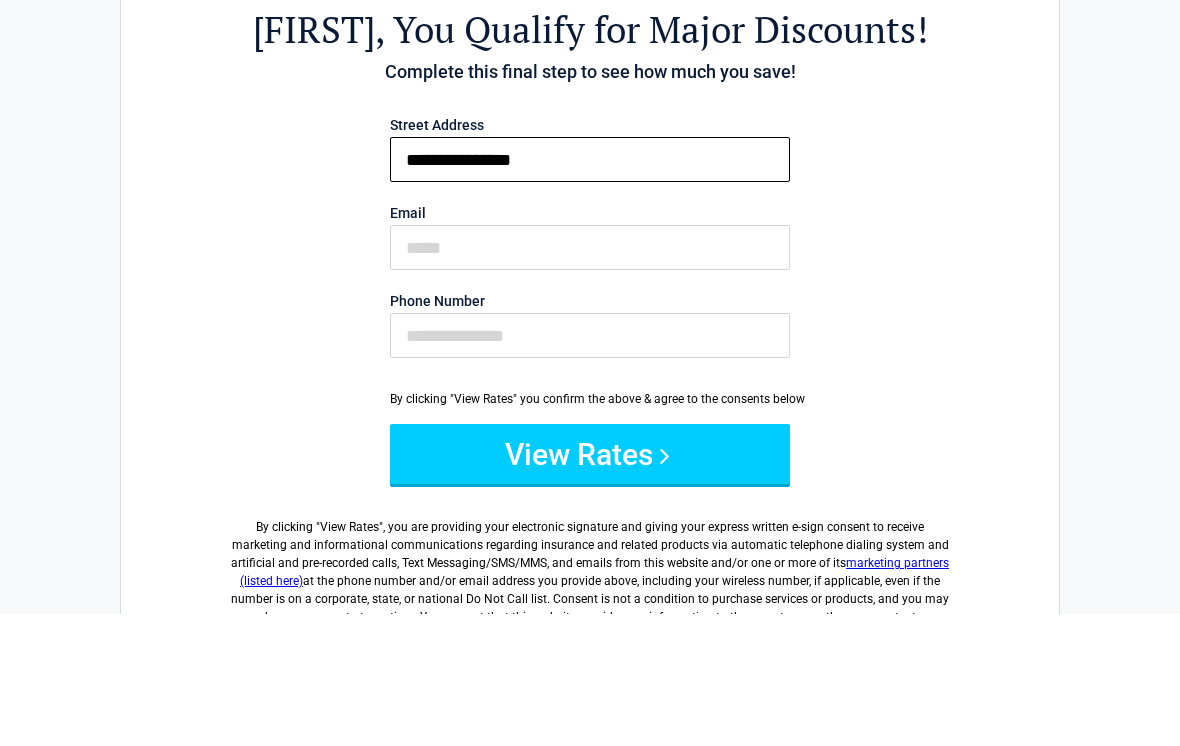 type on "**********" 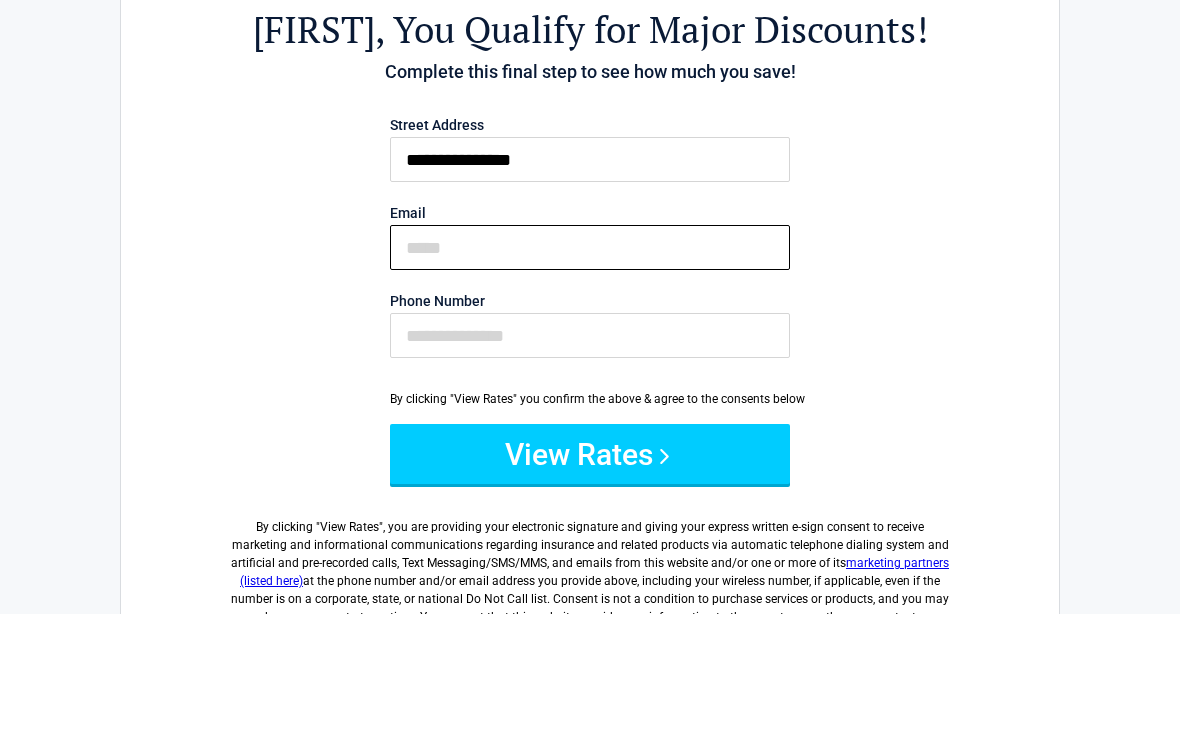 click on "Email" at bounding box center [590, 380] 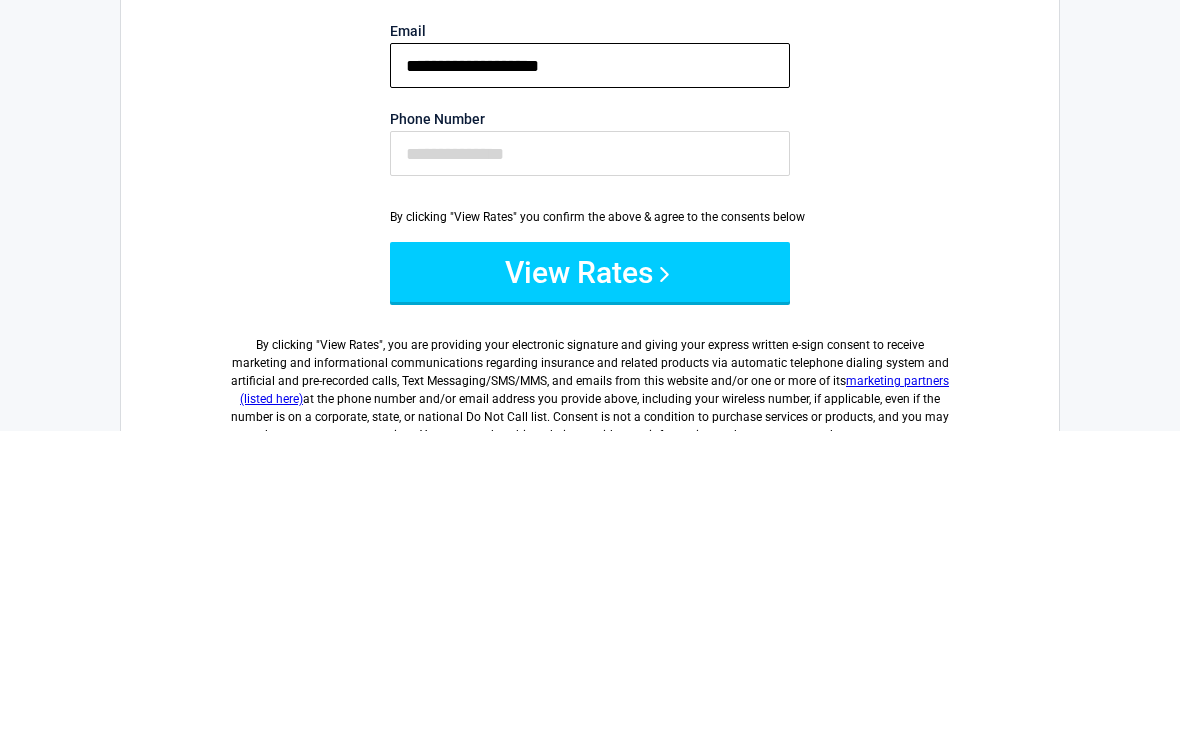 type on "**********" 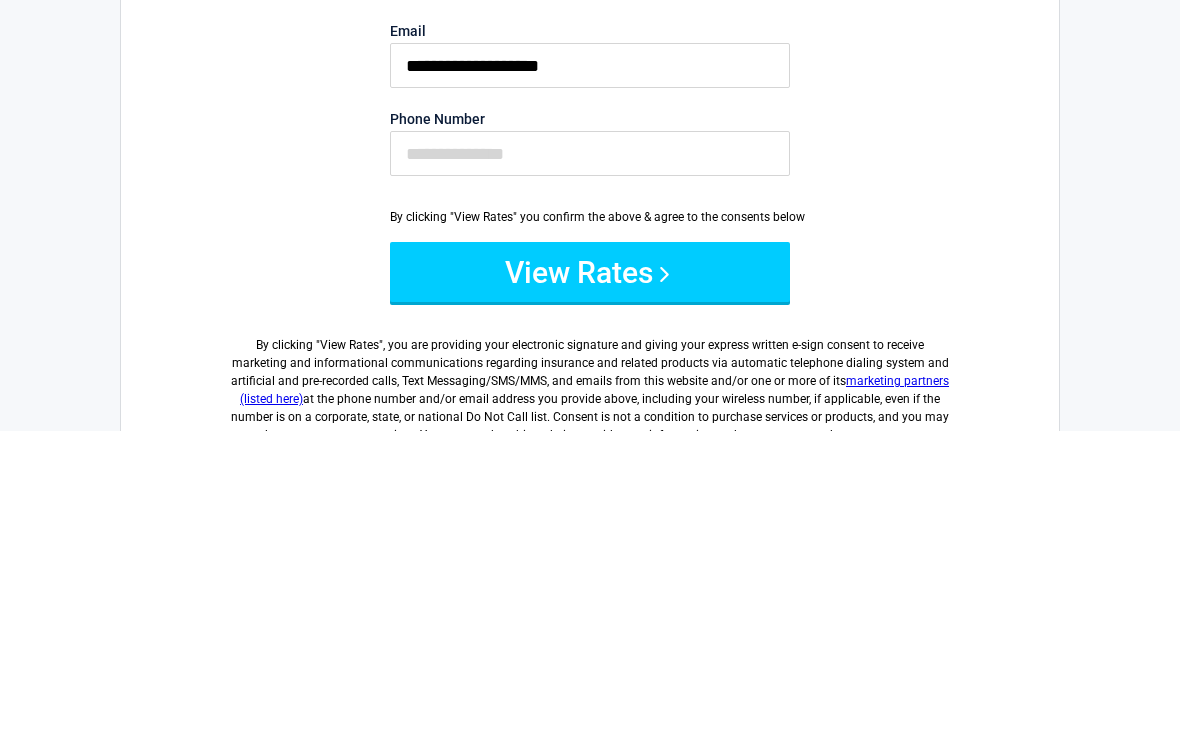 click on "View Rates" at bounding box center [590, 587] 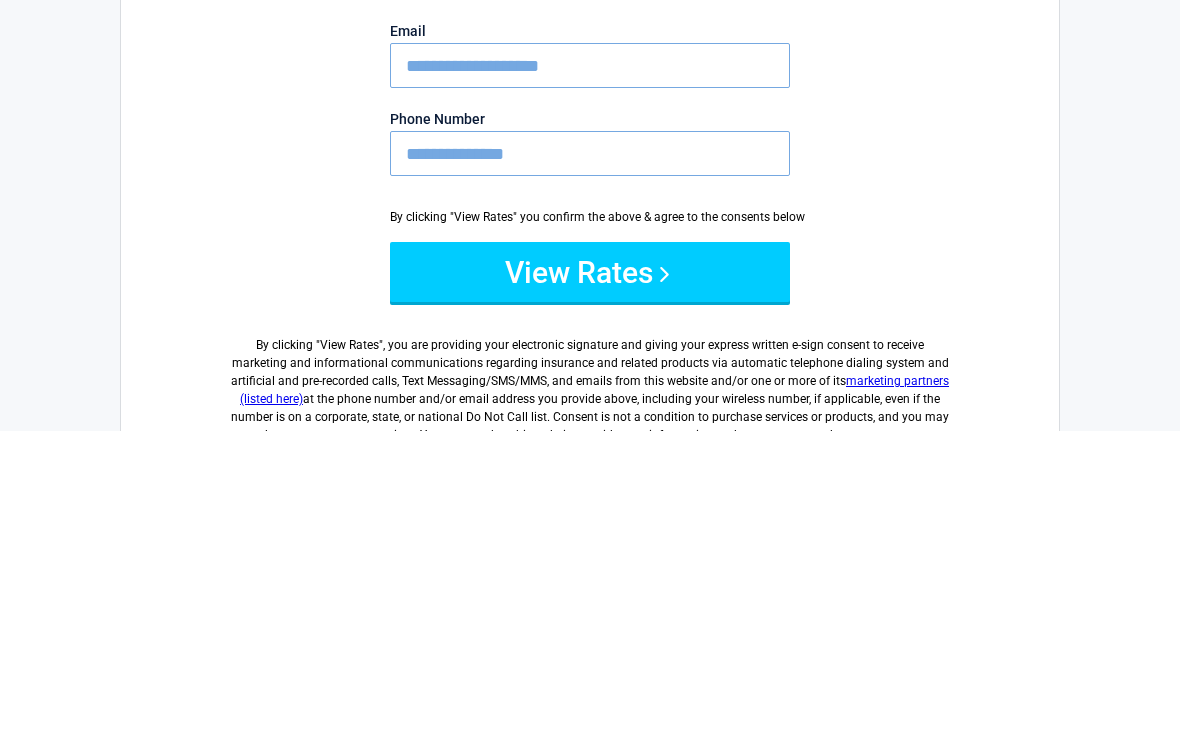 type on "**********" 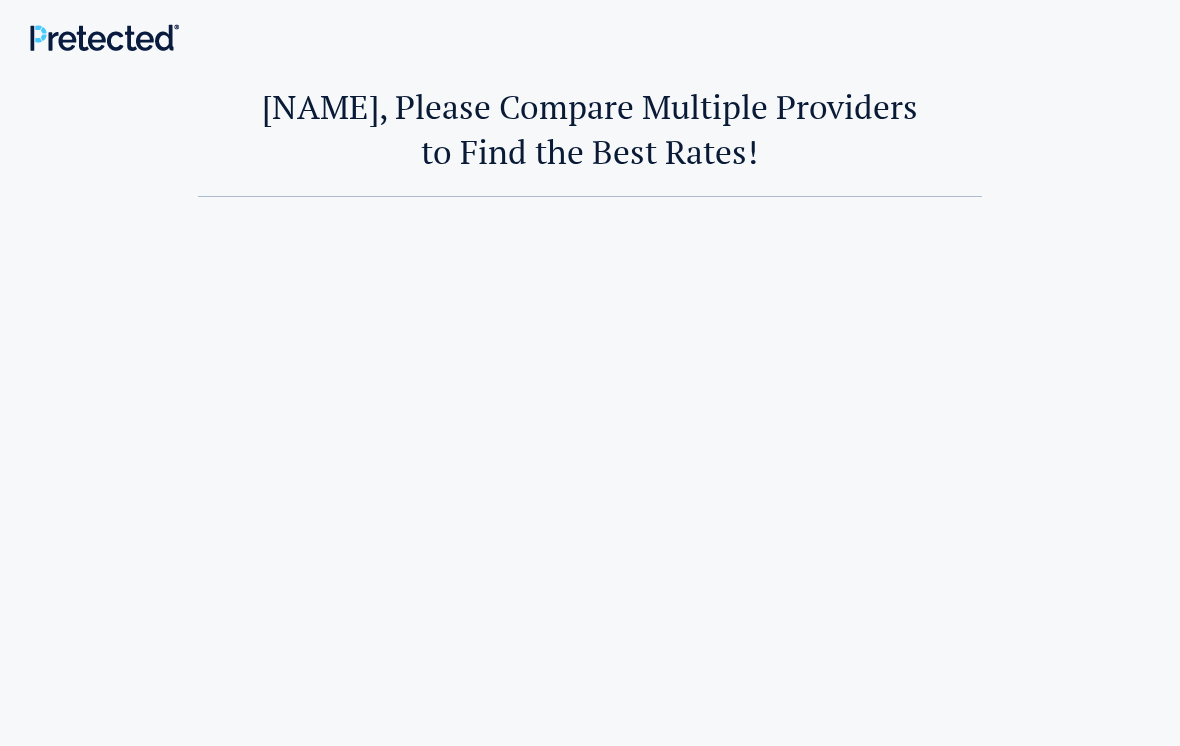 scroll, scrollTop: 0, scrollLeft: 0, axis: both 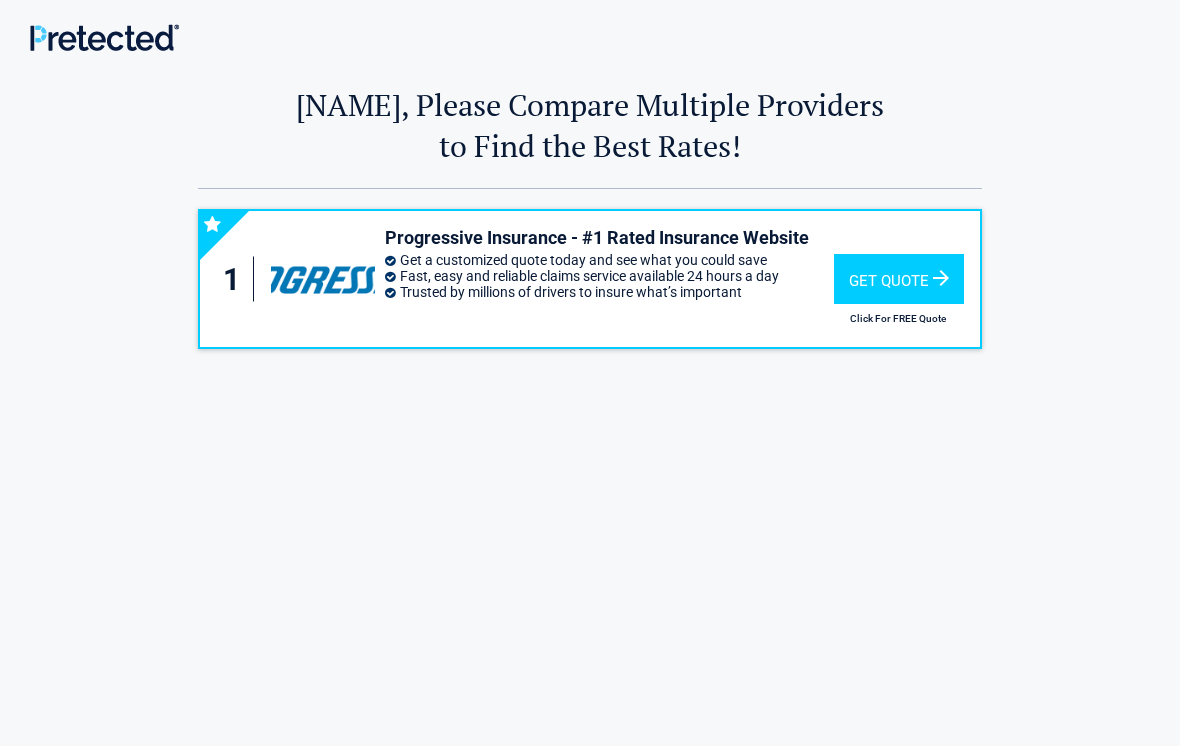 click on "Get Quote" at bounding box center [899, 279] 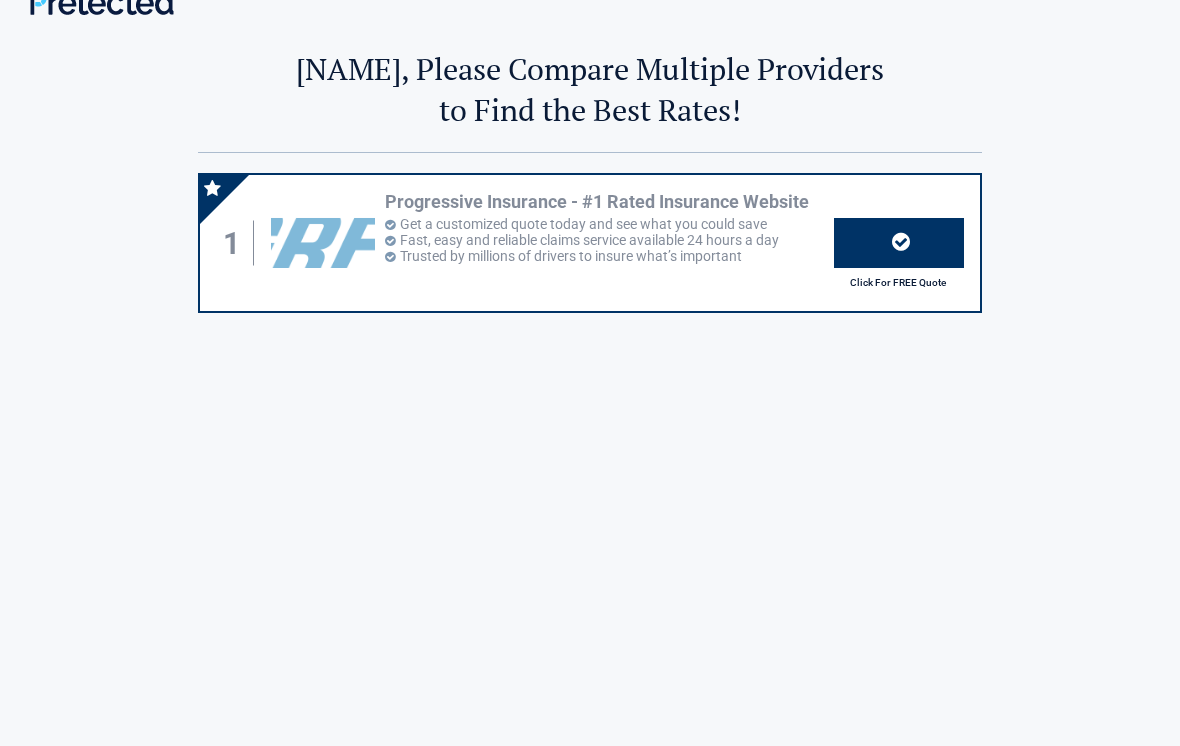 scroll, scrollTop: 0, scrollLeft: 0, axis: both 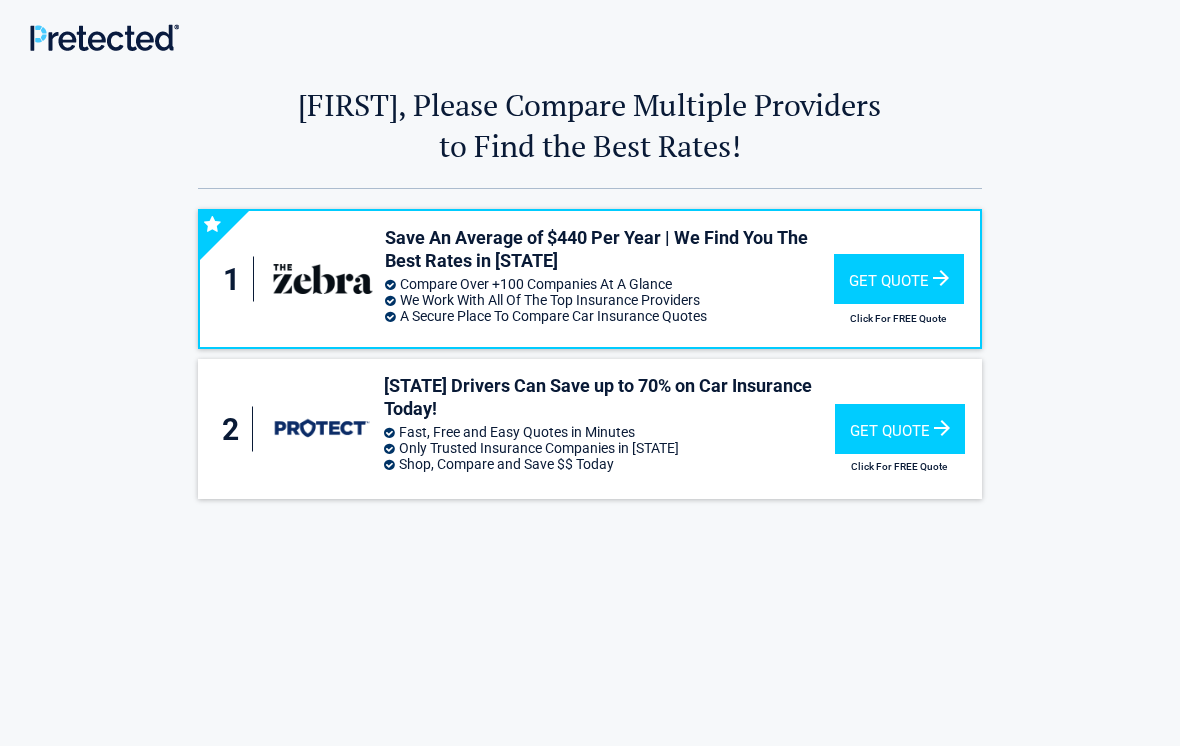 click on "Get Quote" at bounding box center [899, 279] 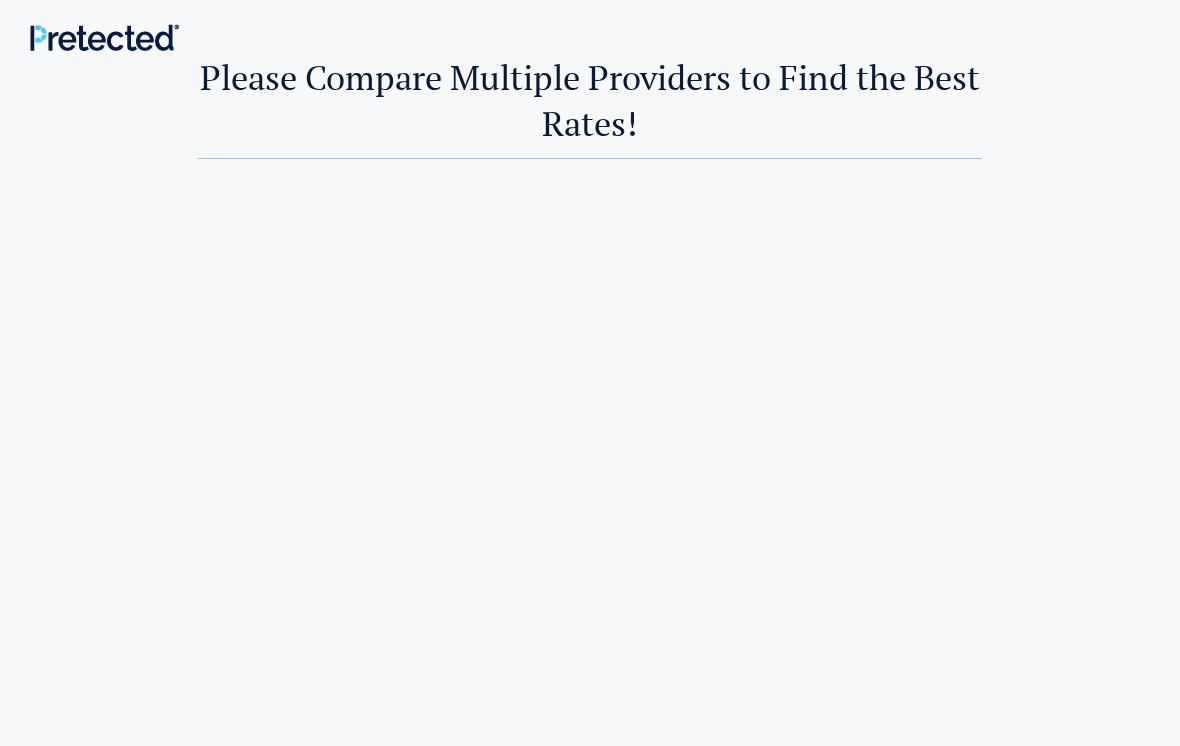 scroll, scrollTop: 74, scrollLeft: 0, axis: vertical 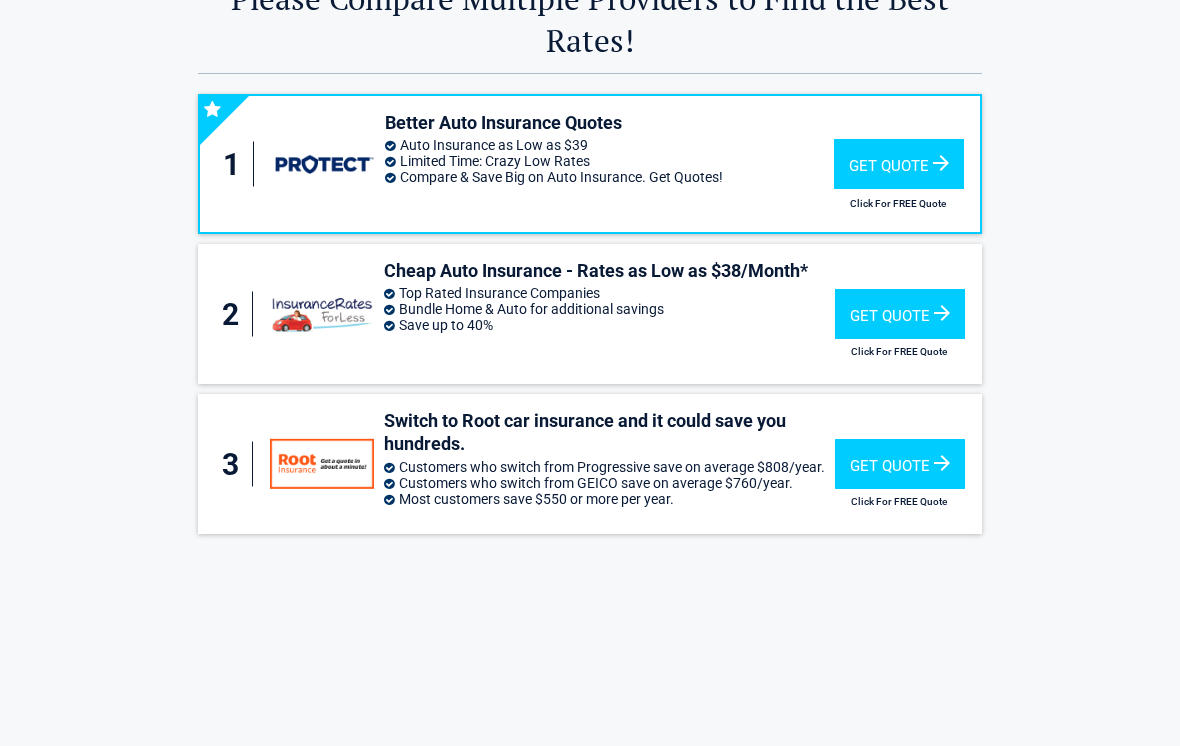 click on "Get Quote" at bounding box center (900, 314) 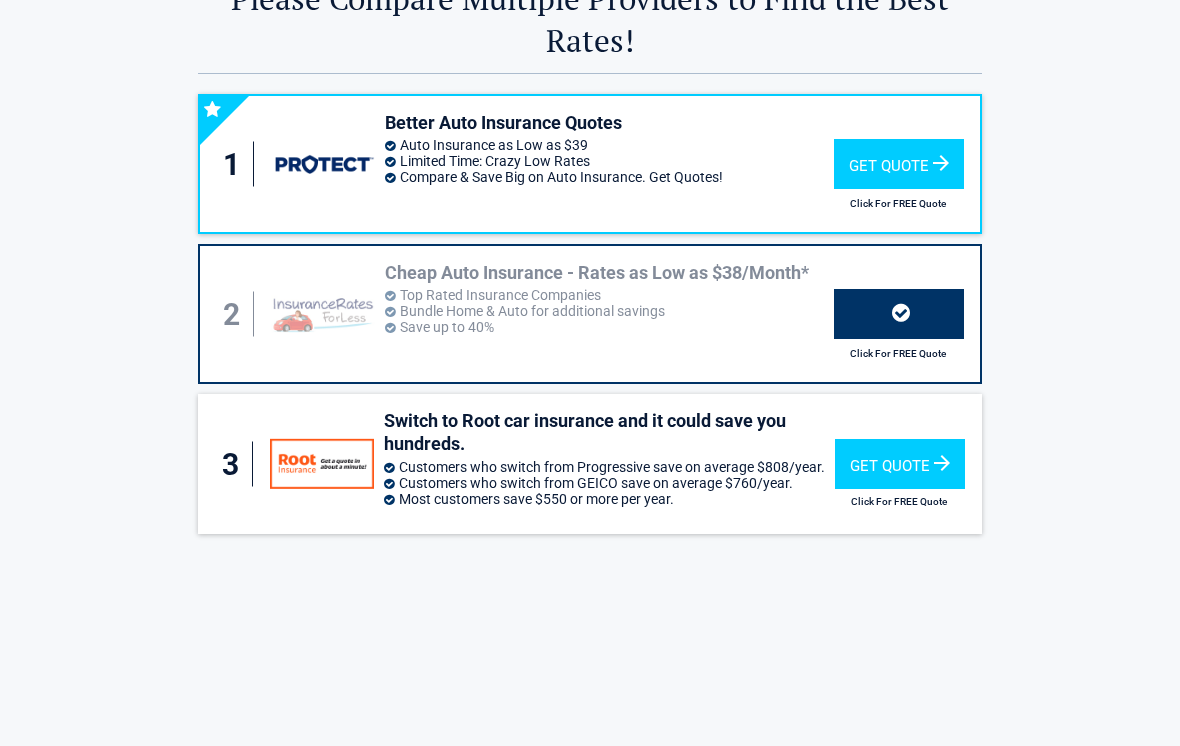 scroll, scrollTop: 76, scrollLeft: 0, axis: vertical 